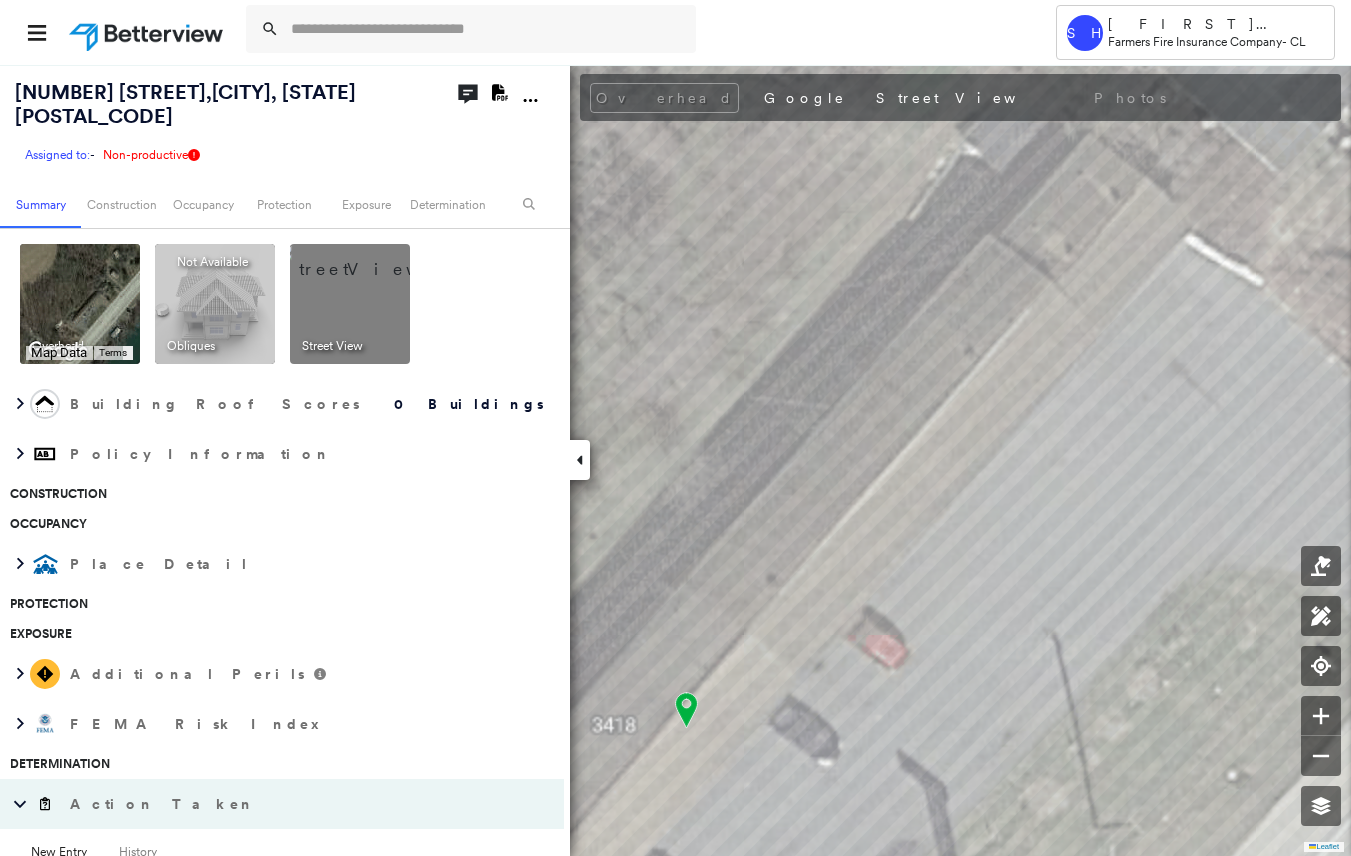 scroll, scrollTop: 0, scrollLeft: 0, axis: both 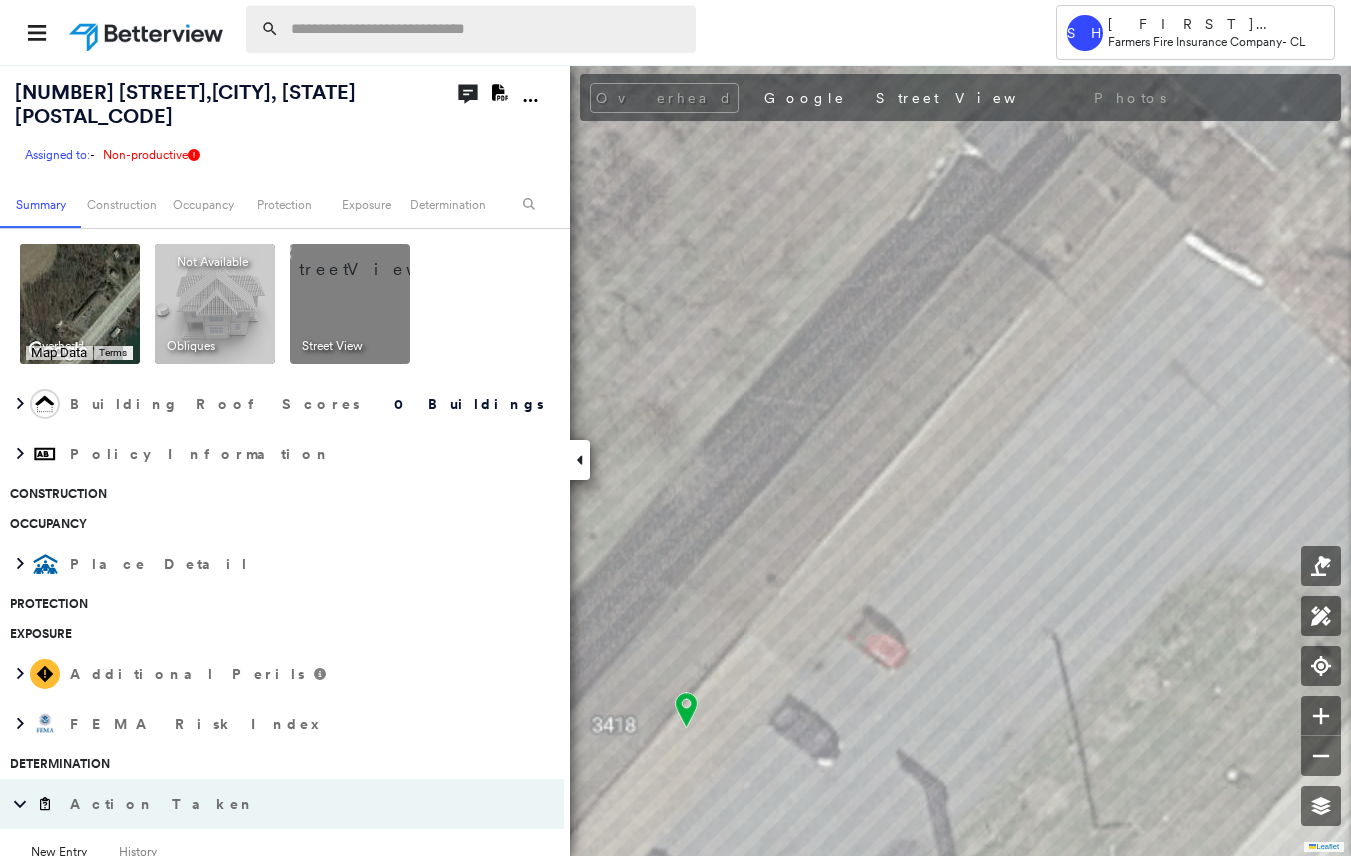 click at bounding box center [487, 29] 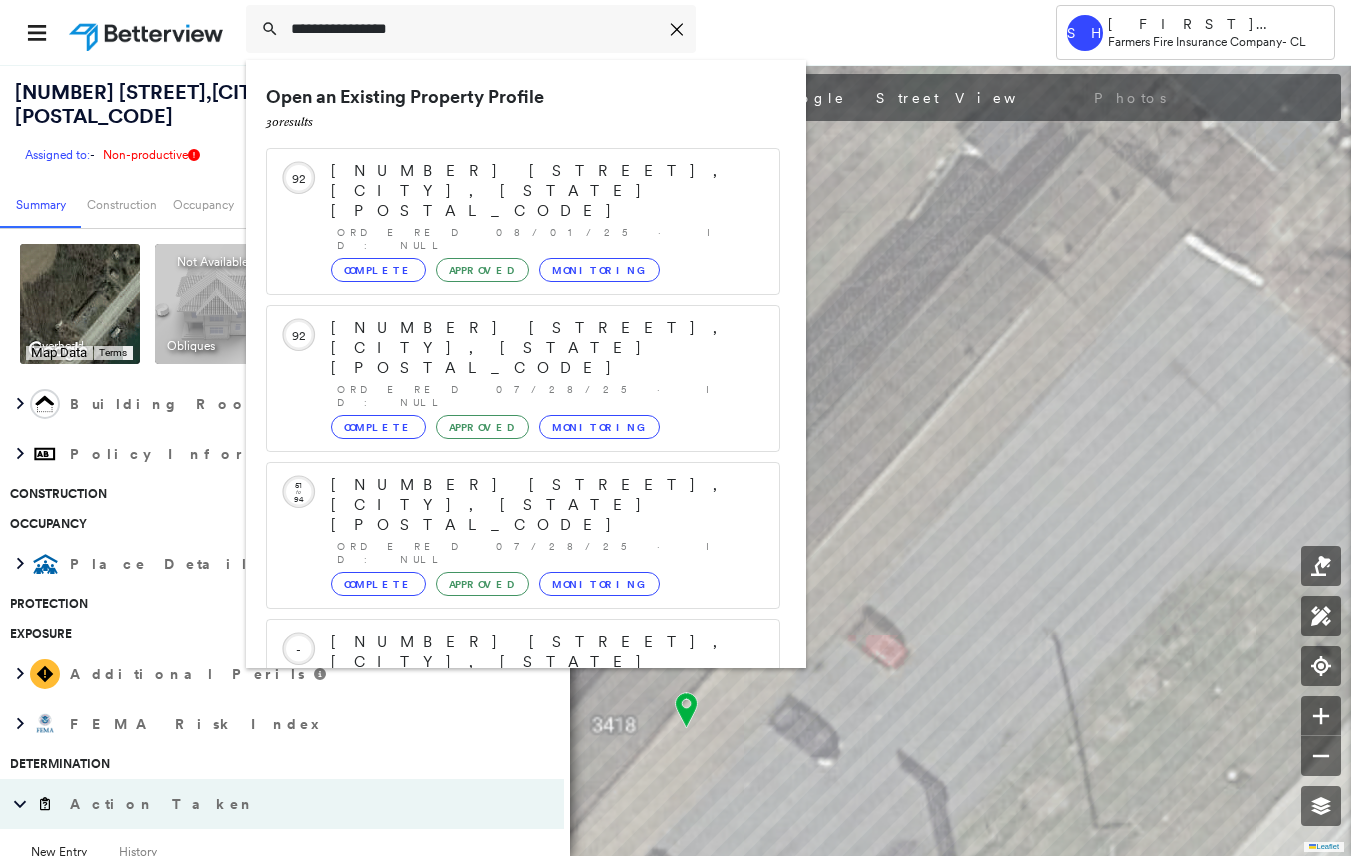 scroll, scrollTop: 258, scrollLeft: 0, axis: vertical 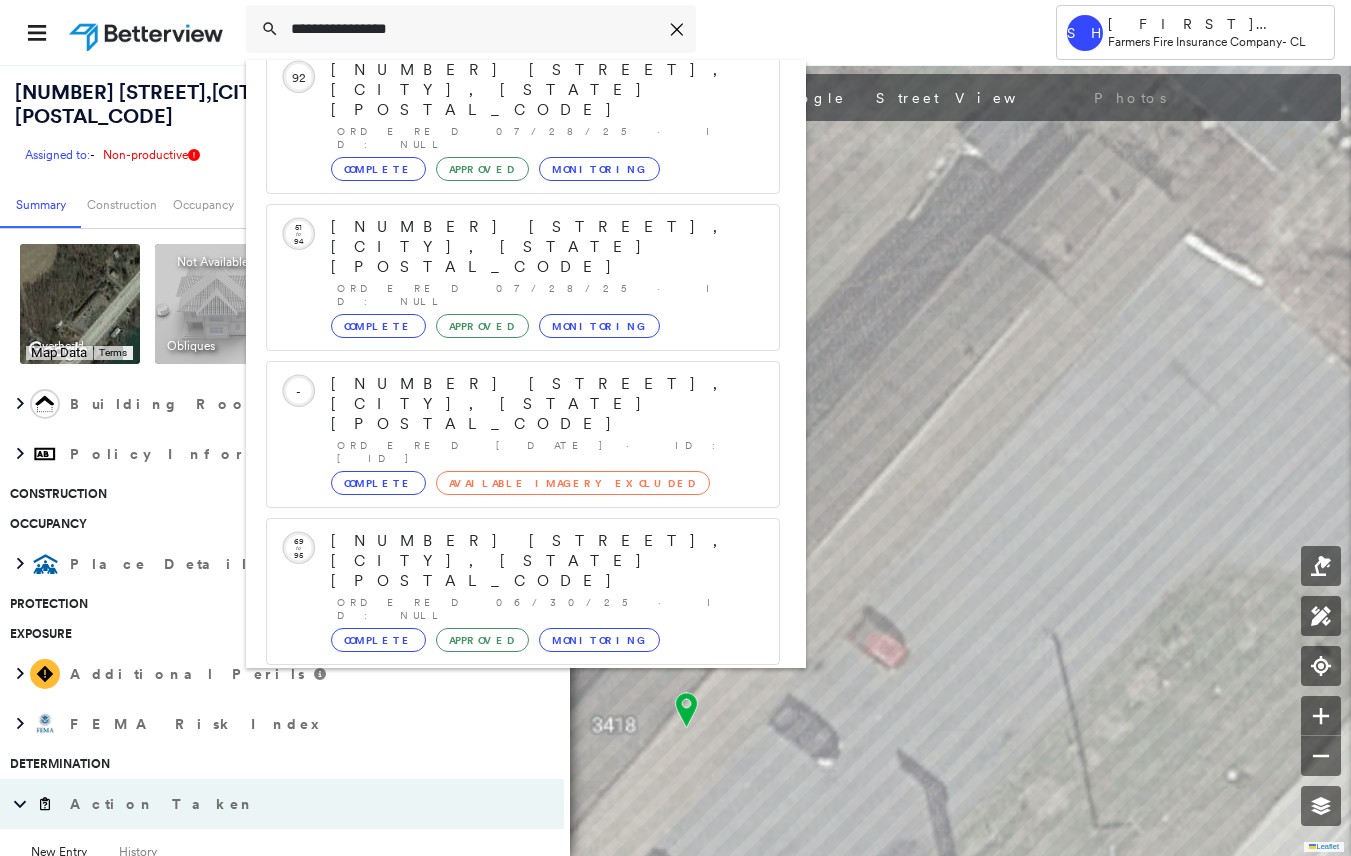 type on "**********" 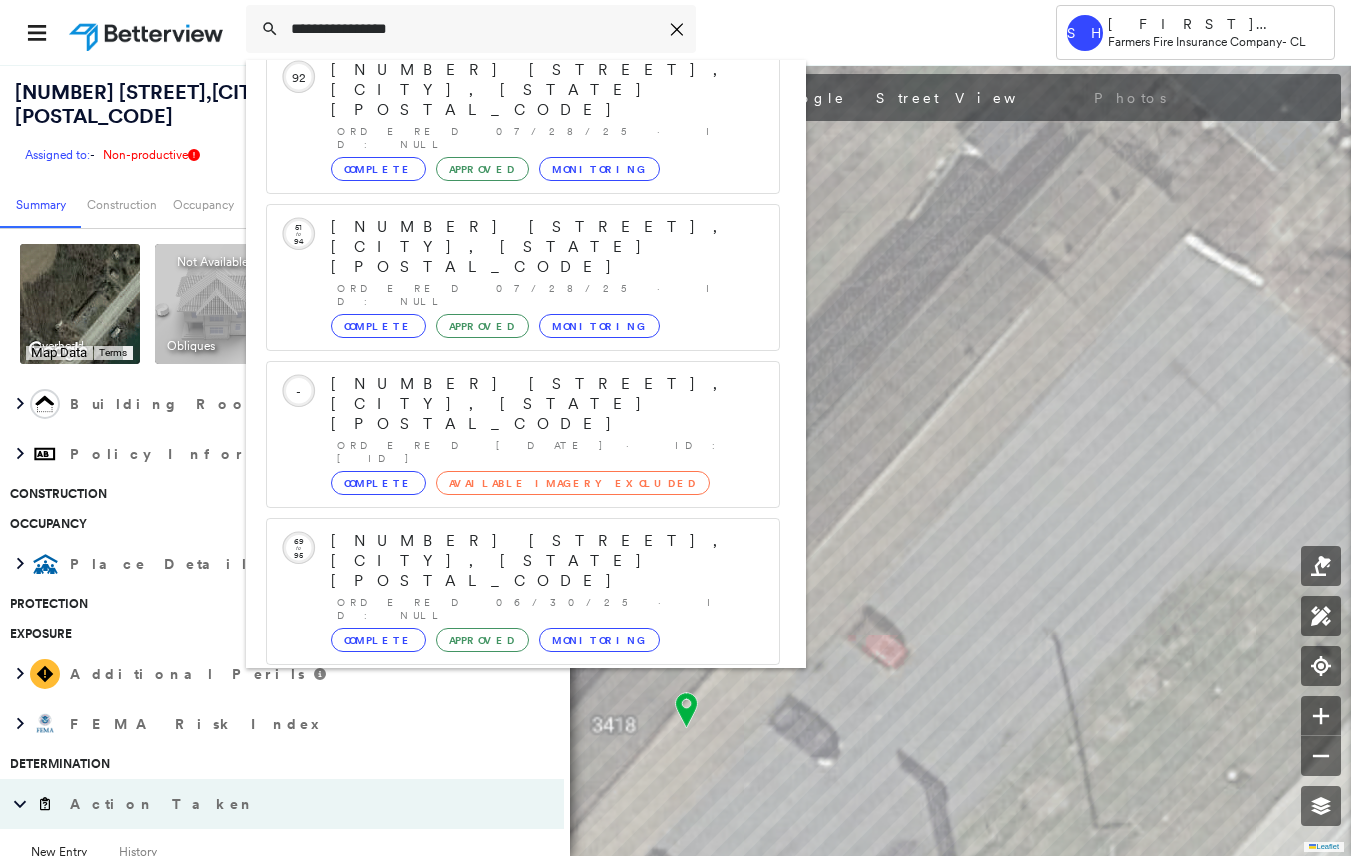 click on "[NUMBER] [STREET], [CITY], [STATE] [POSTAL_CODE]" at bounding box center [501, 853] 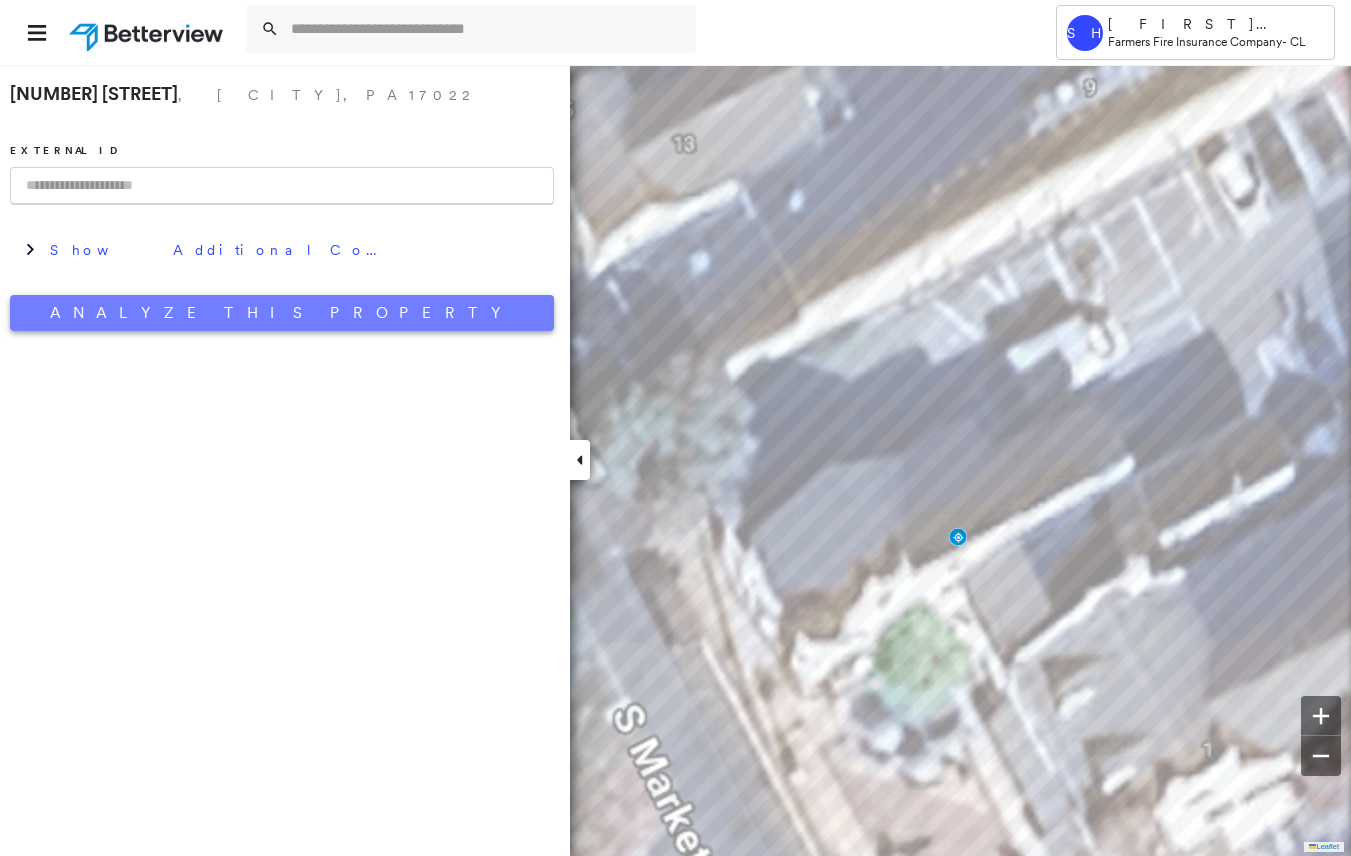 click on "Analyze This Property" at bounding box center (282, 313) 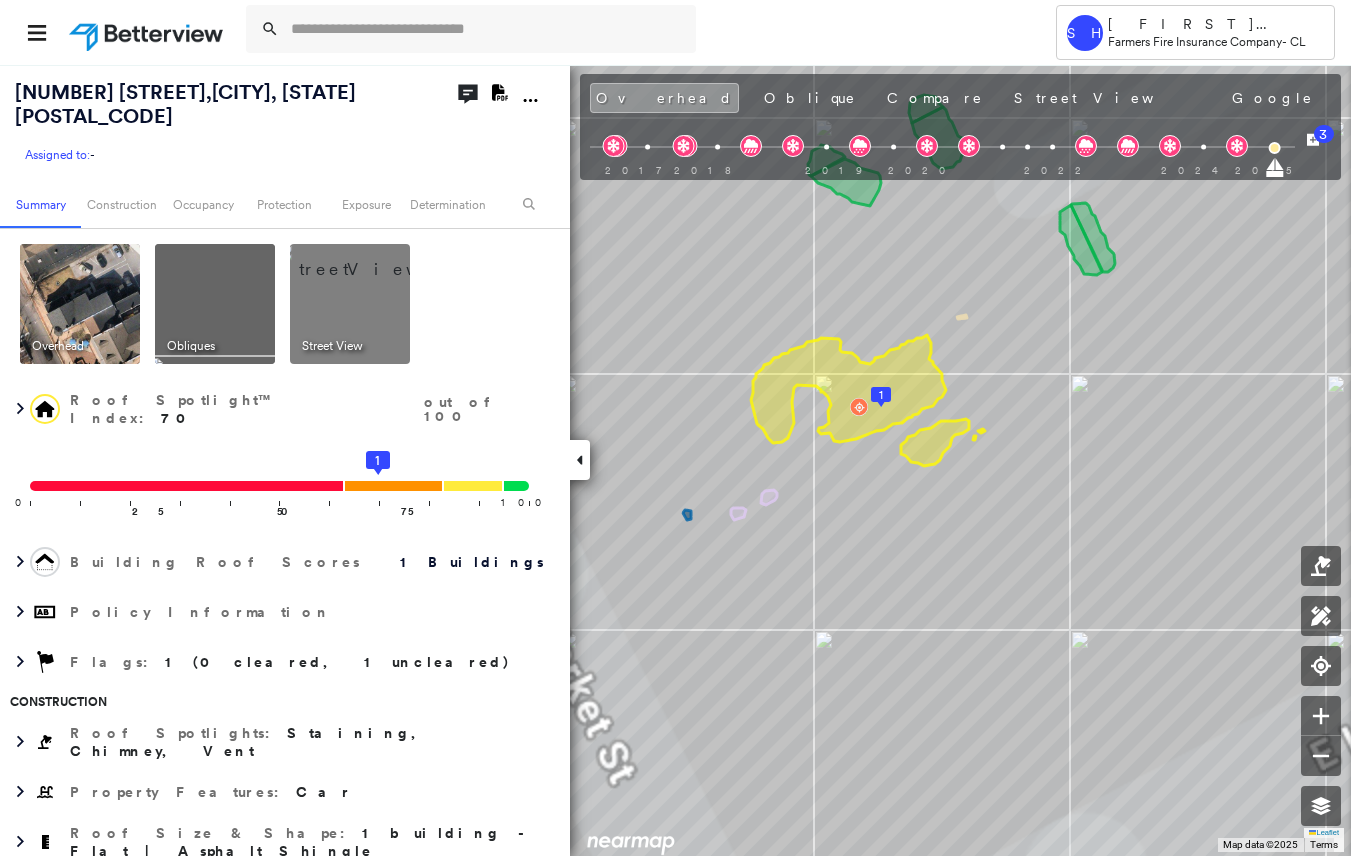 click 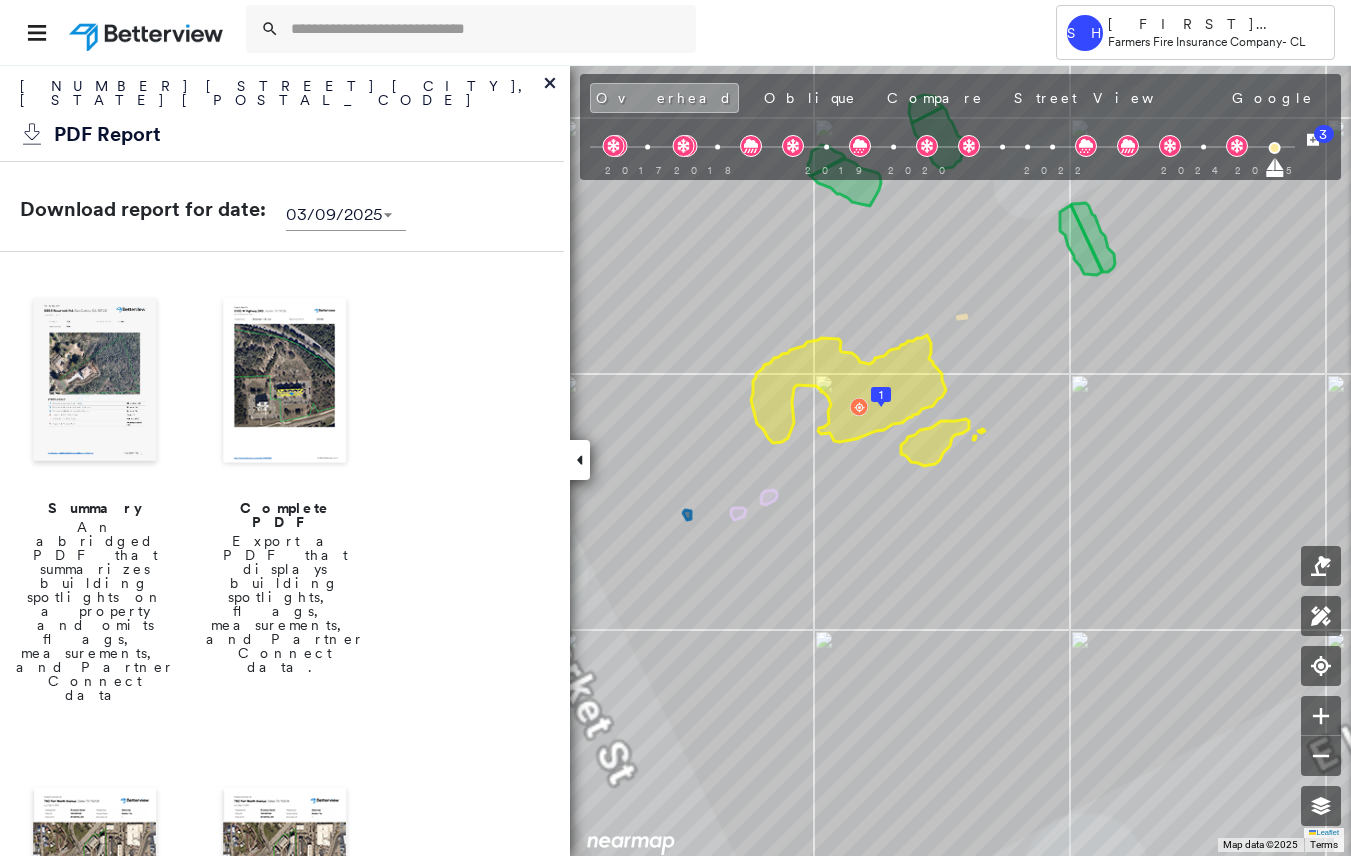 click 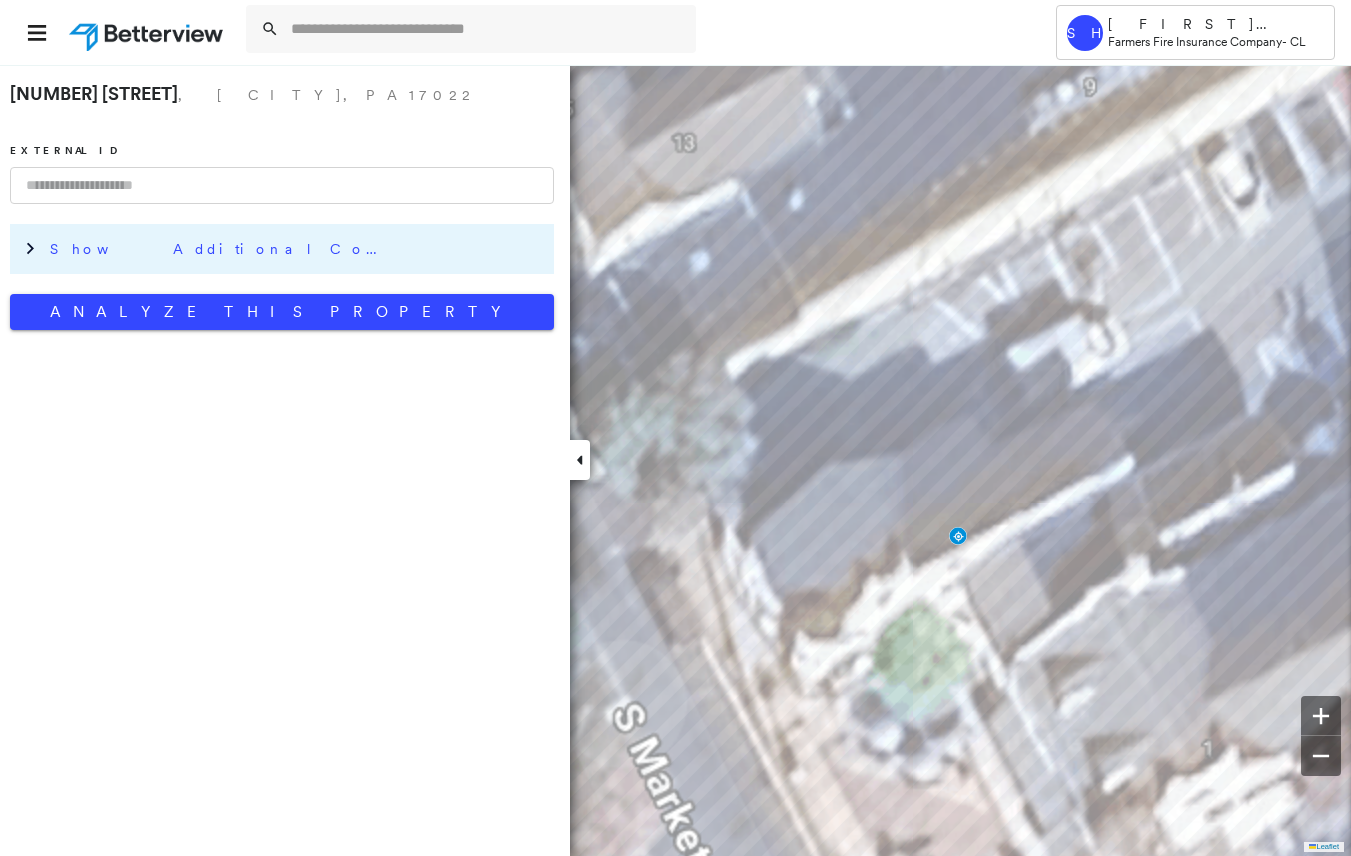 click on "Show Additional Company Data" at bounding box center [220, 249] 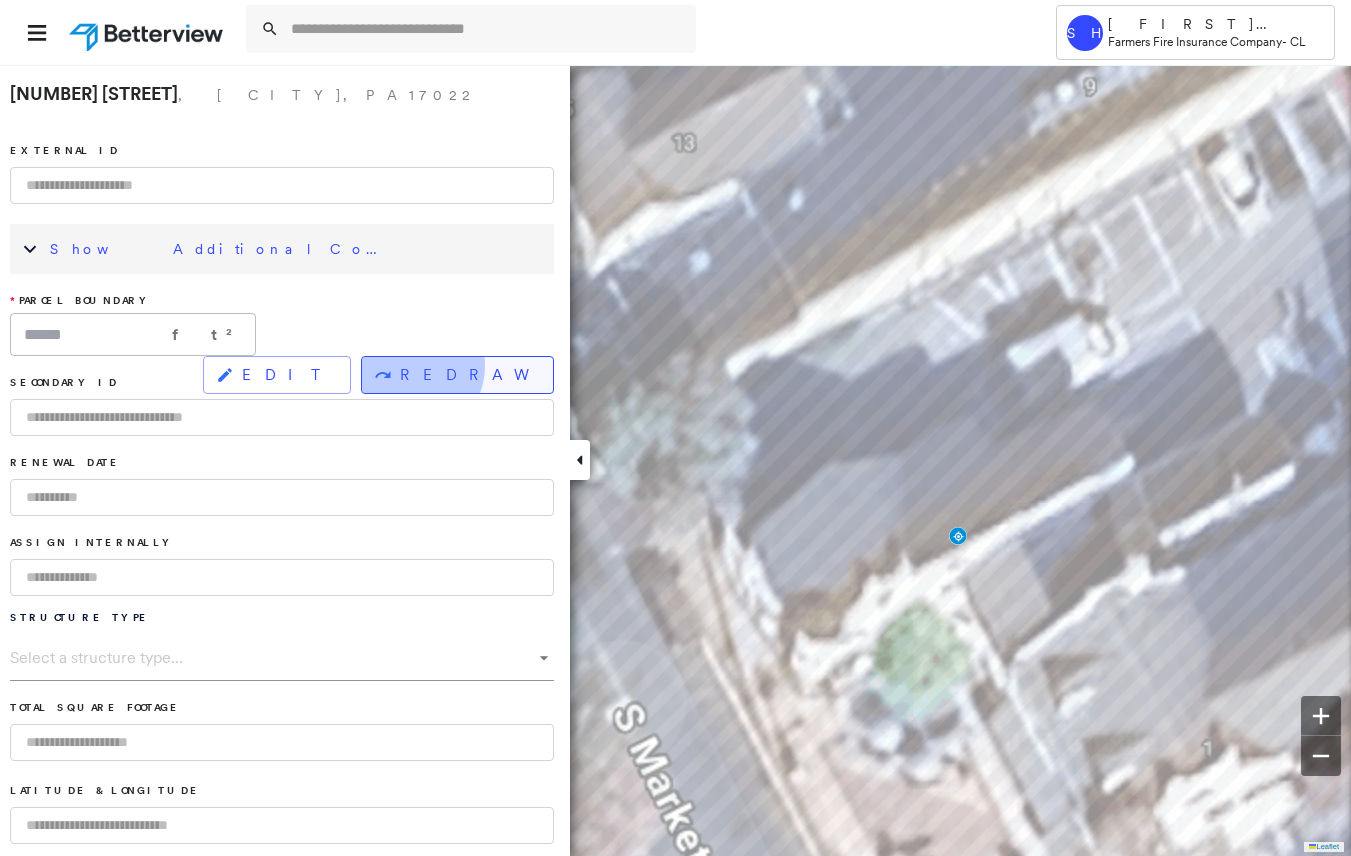 click on "REDRAW" at bounding box center (468, 375) 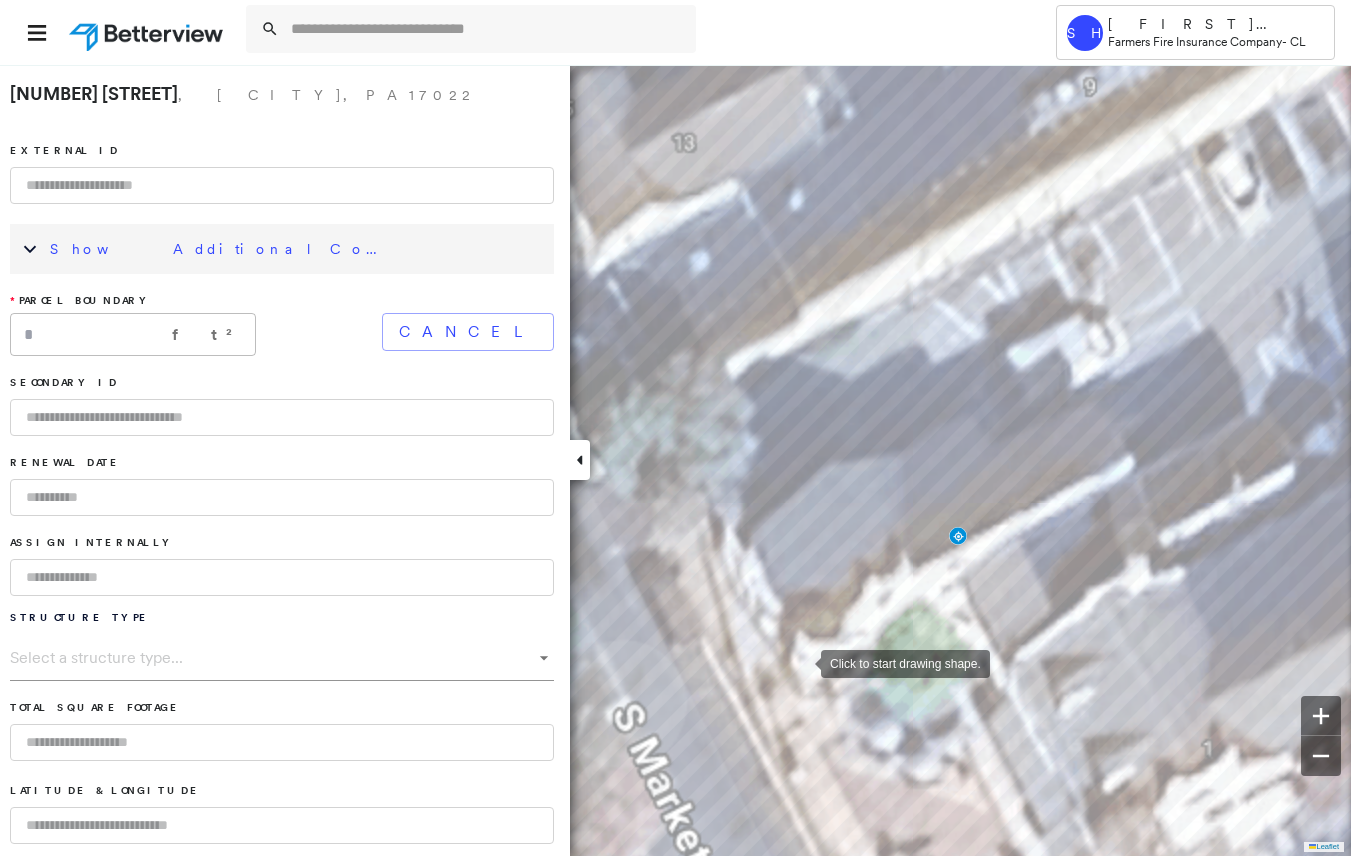 click at bounding box center (801, 662) 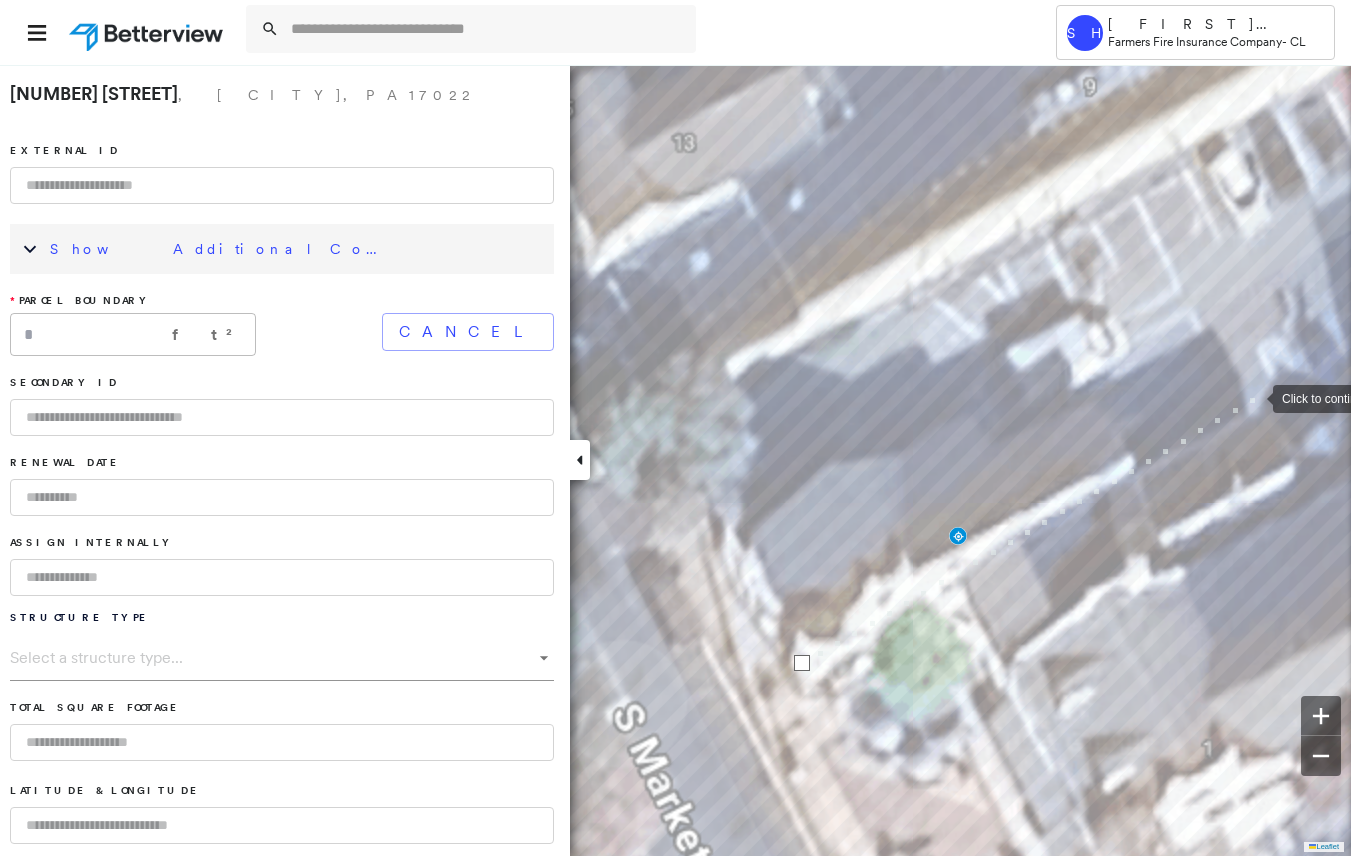 click at bounding box center [1253, 397] 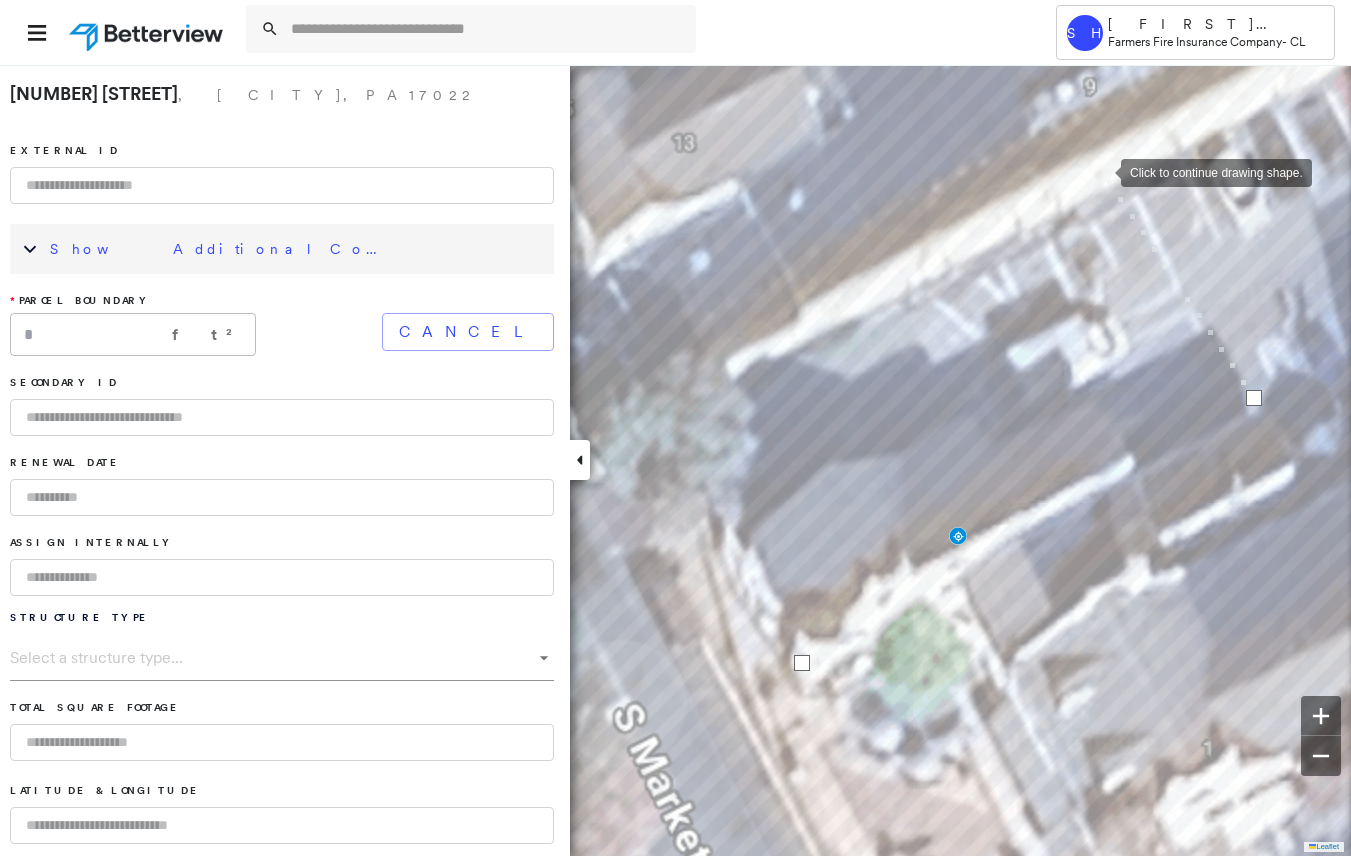 click at bounding box center [1101, 171] 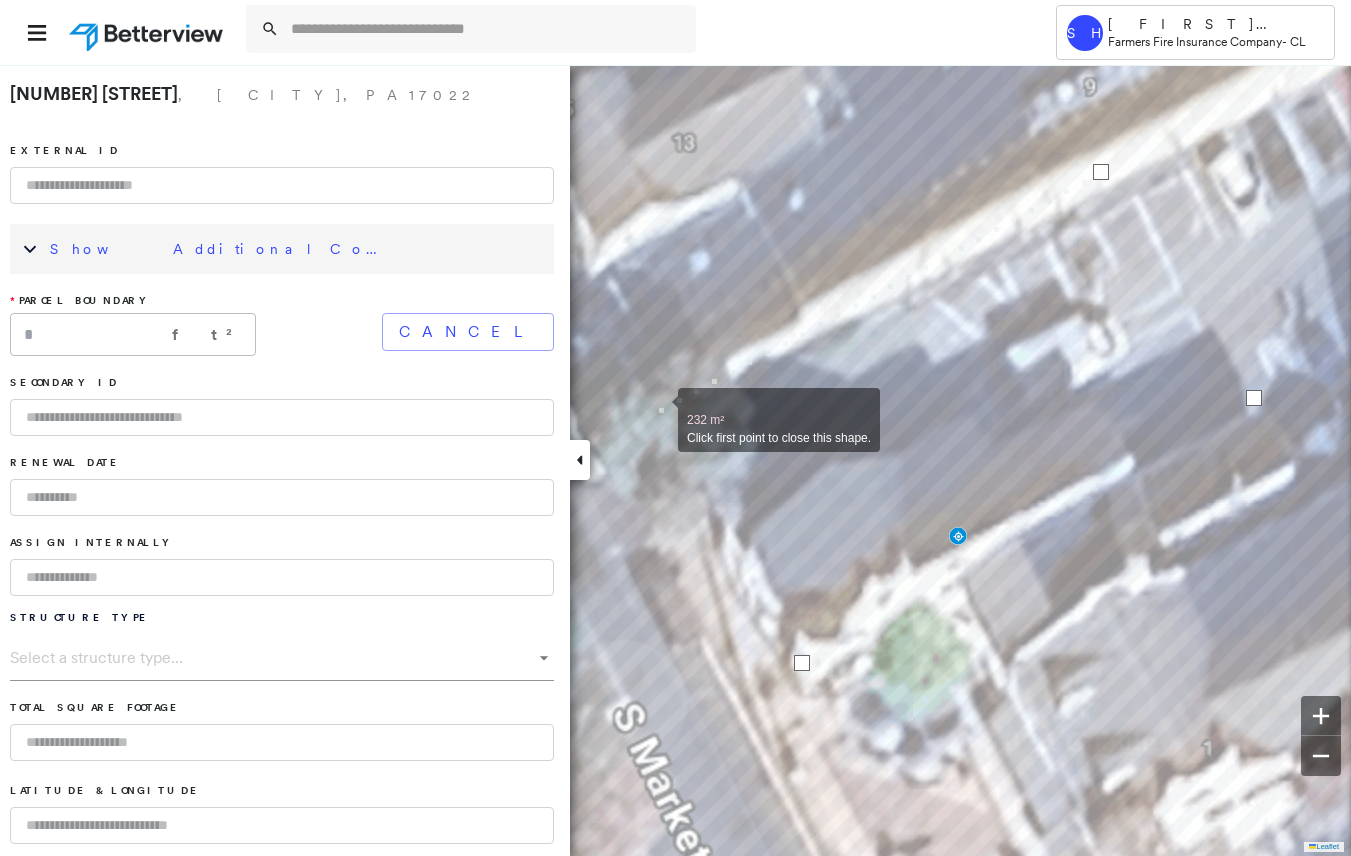 click at bounding box center [658, 409] 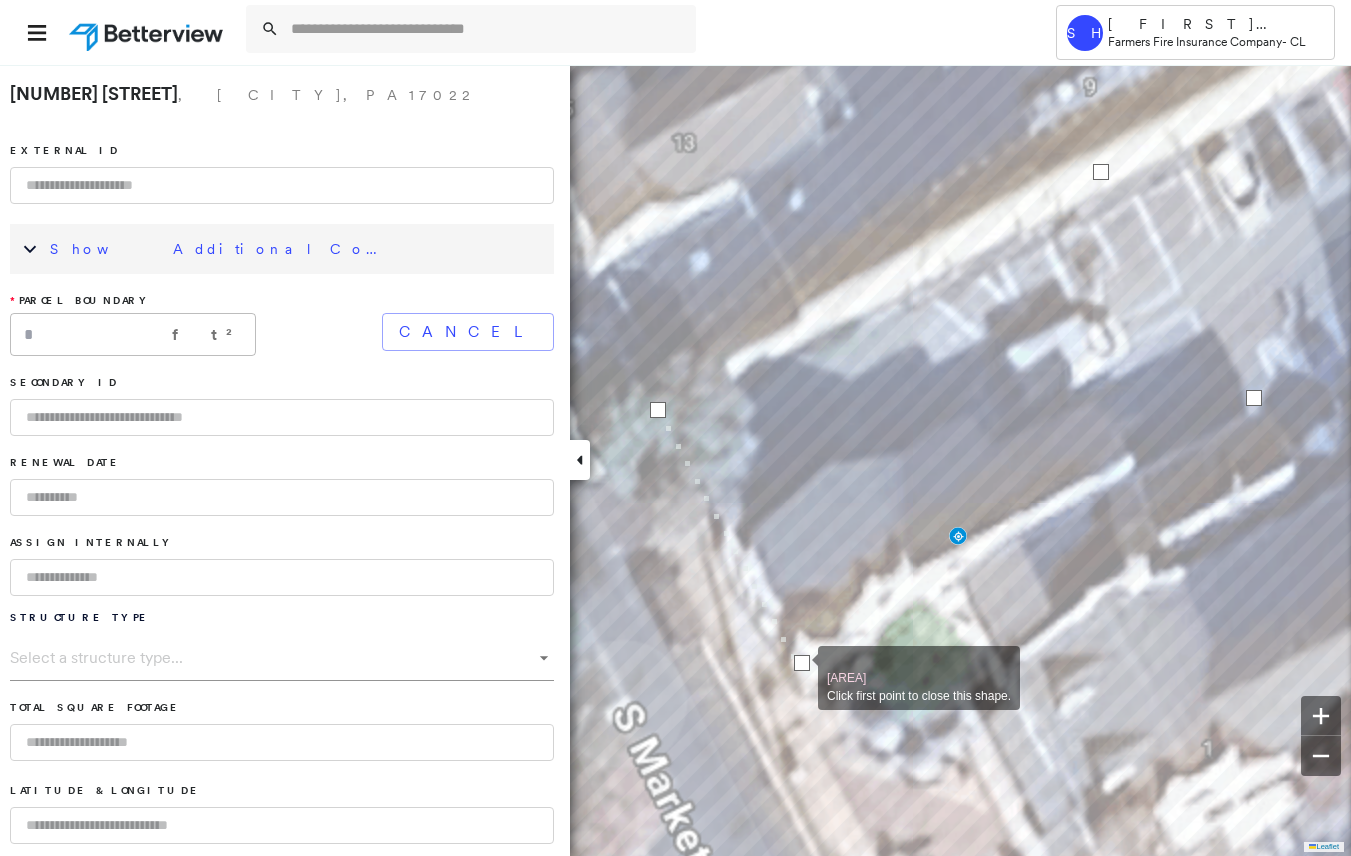 click at bounding box center [802, 663] 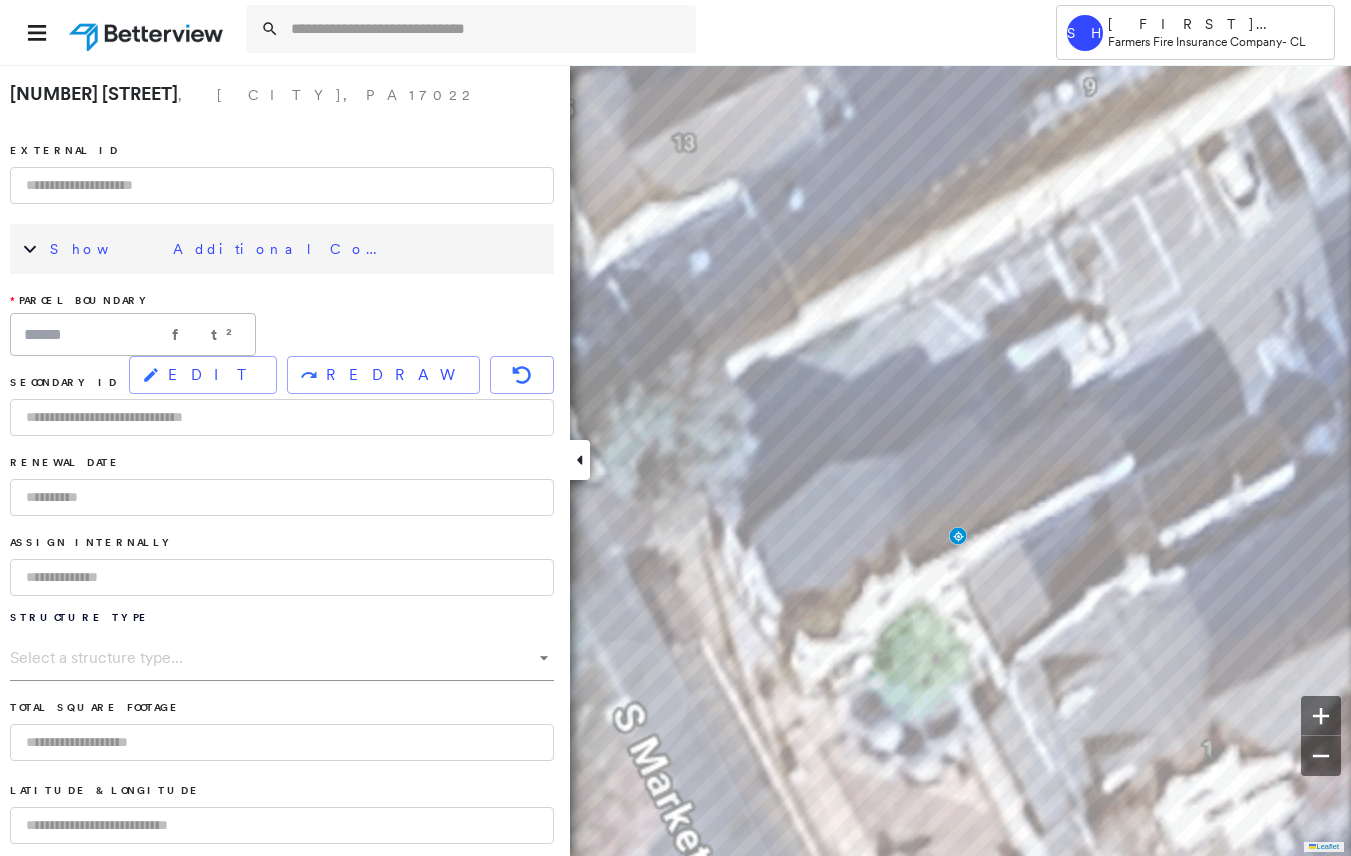 click on "Show Additional Company Data" at bounding box center [220, 249] 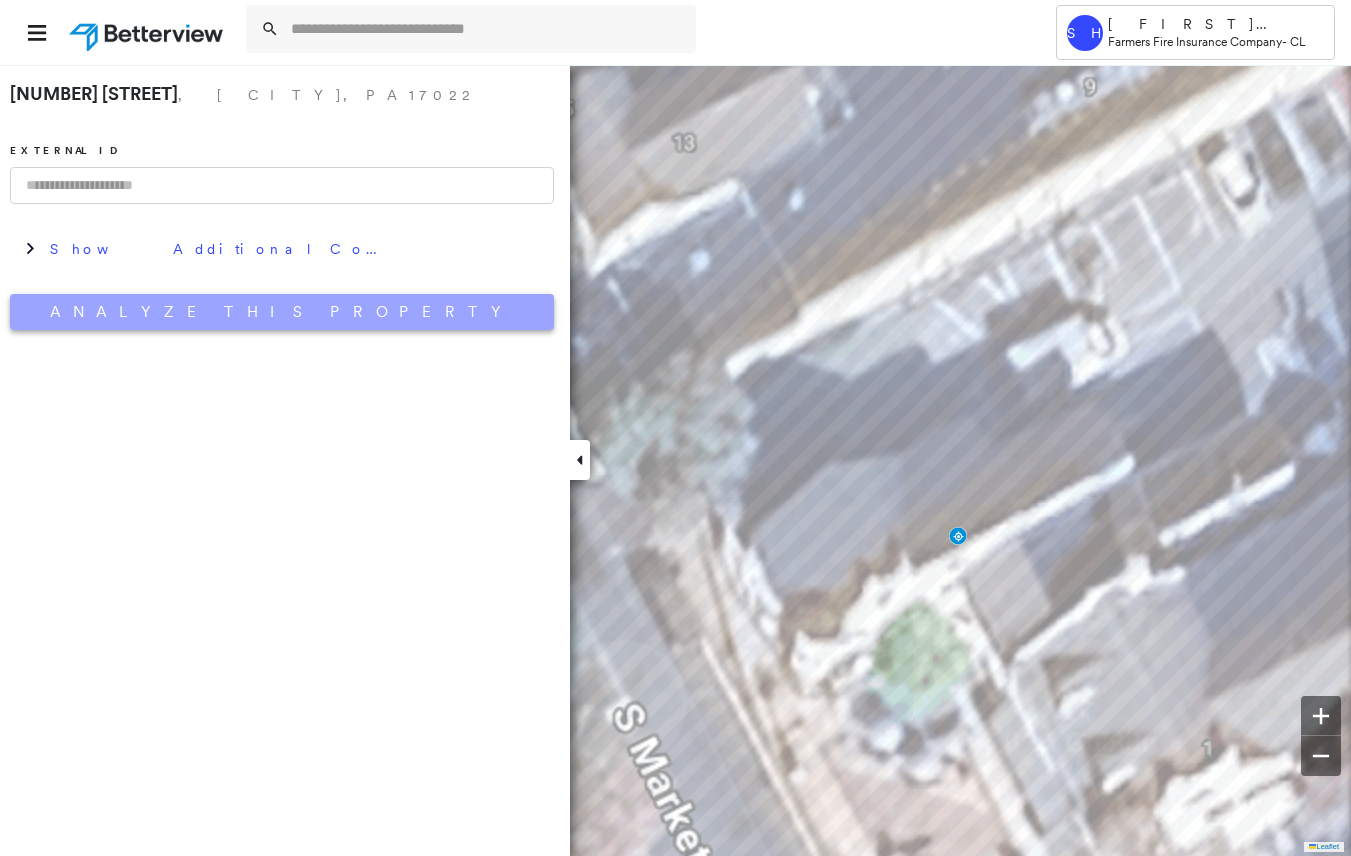 click on "Analyze This Property" at bounding box center (282, 312) 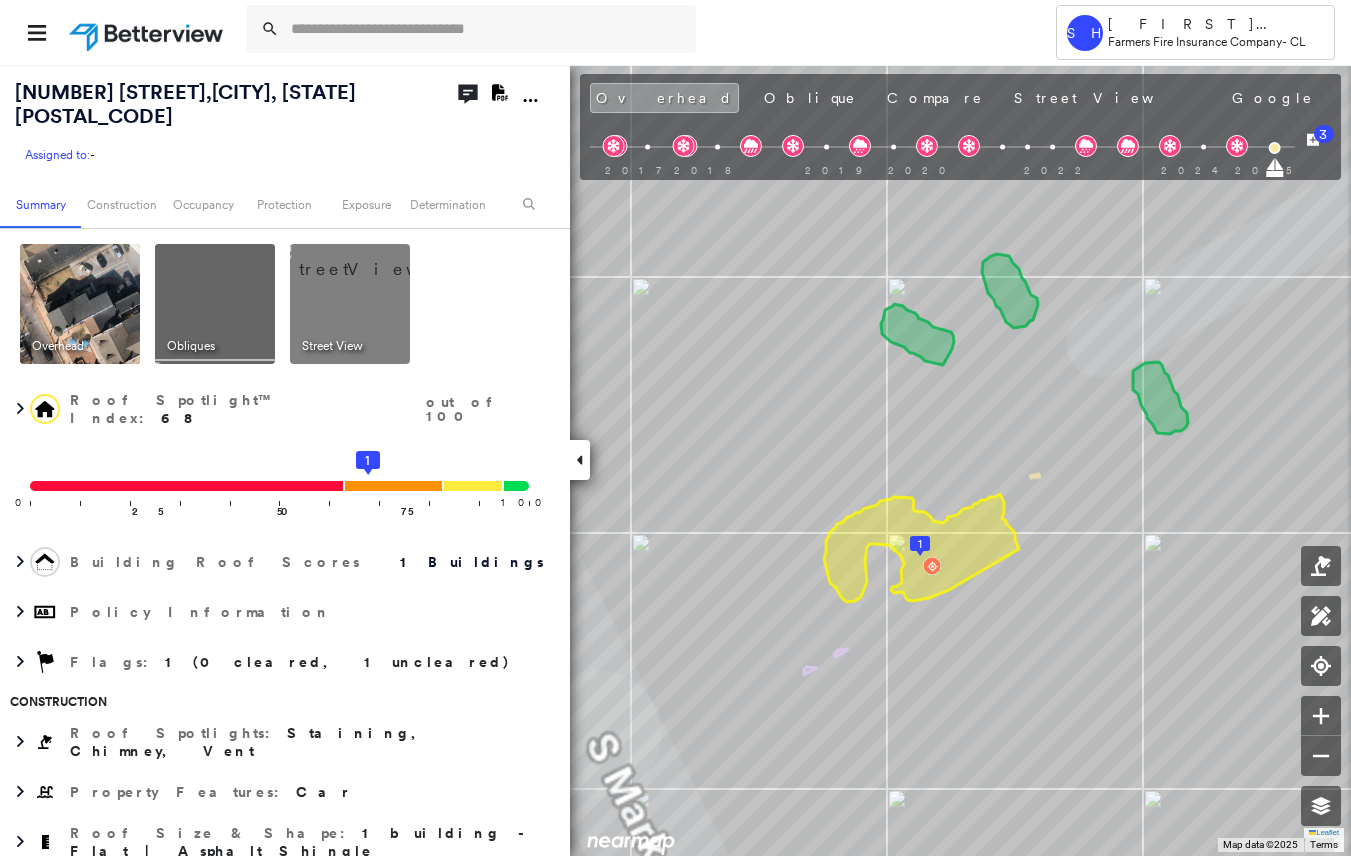 click 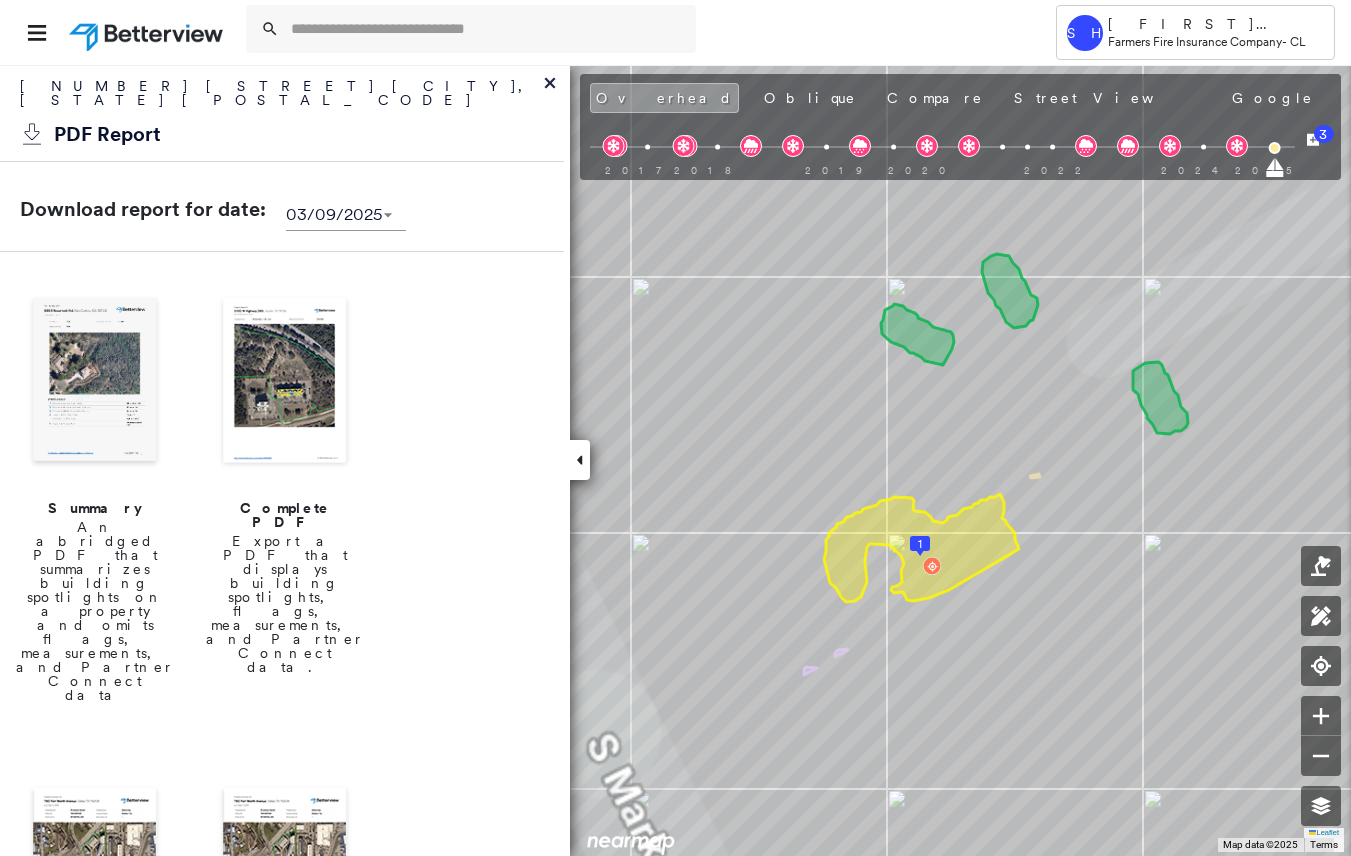 click at bounding box center (285, 382) 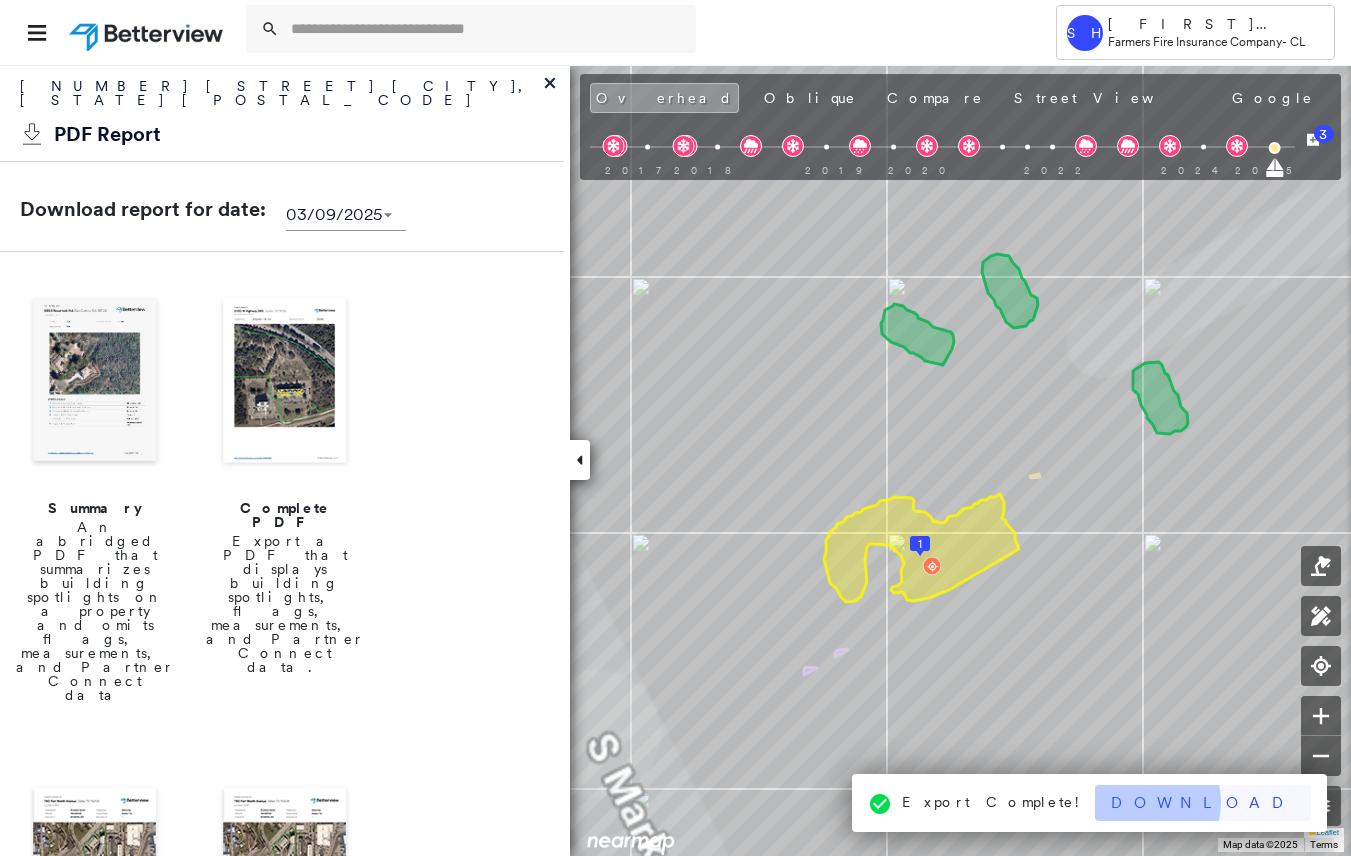 click on "Download" at bounding box center (1203, 803) 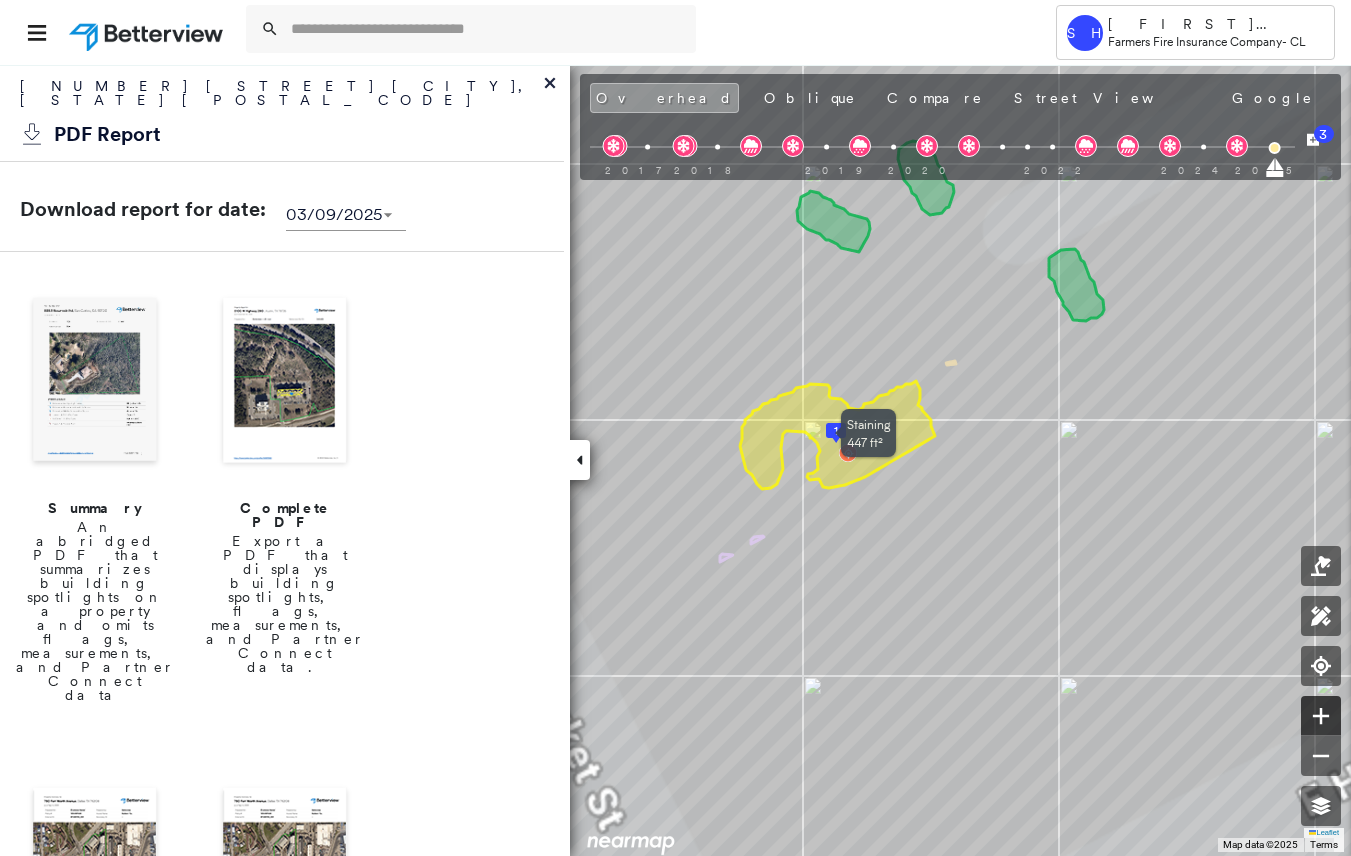 click 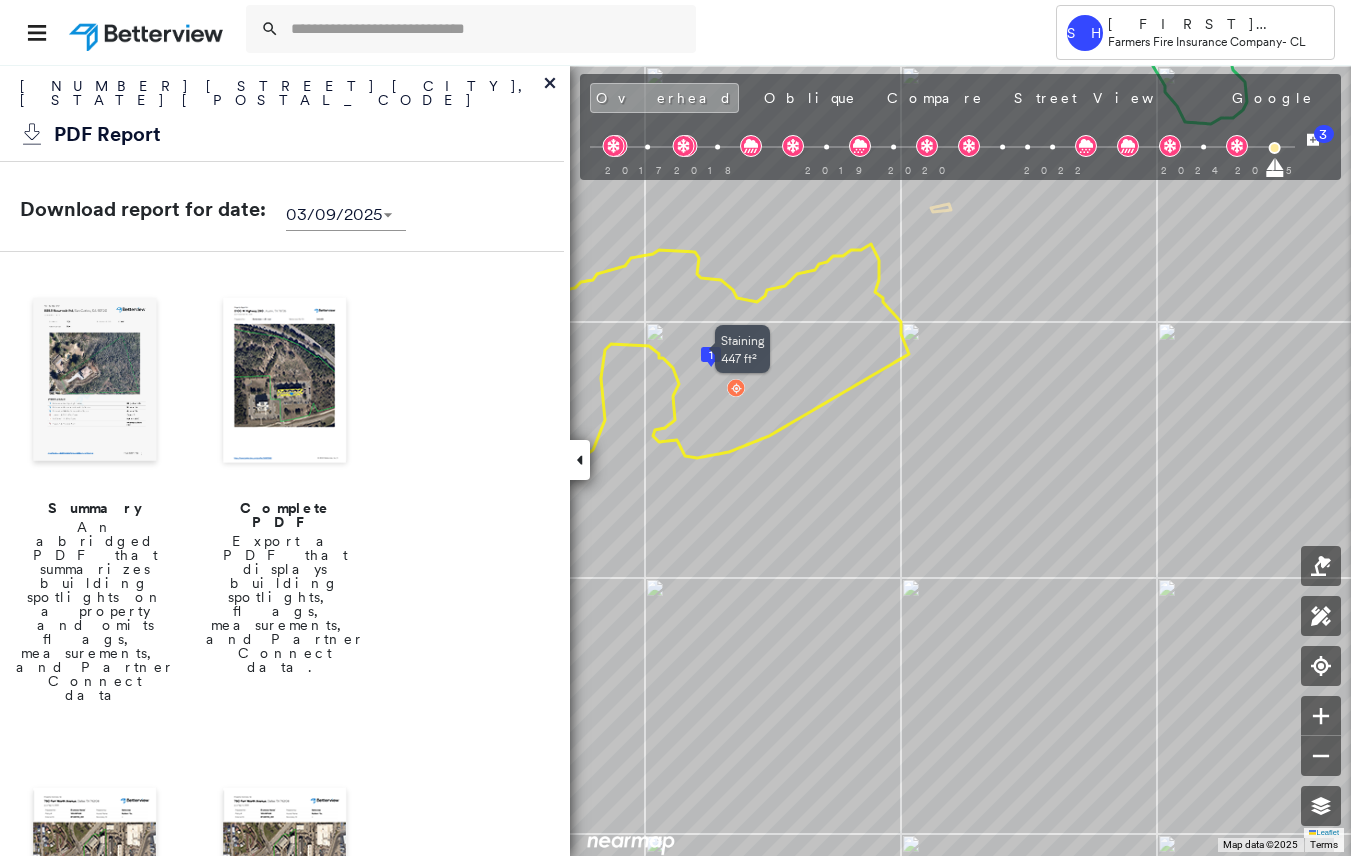 click 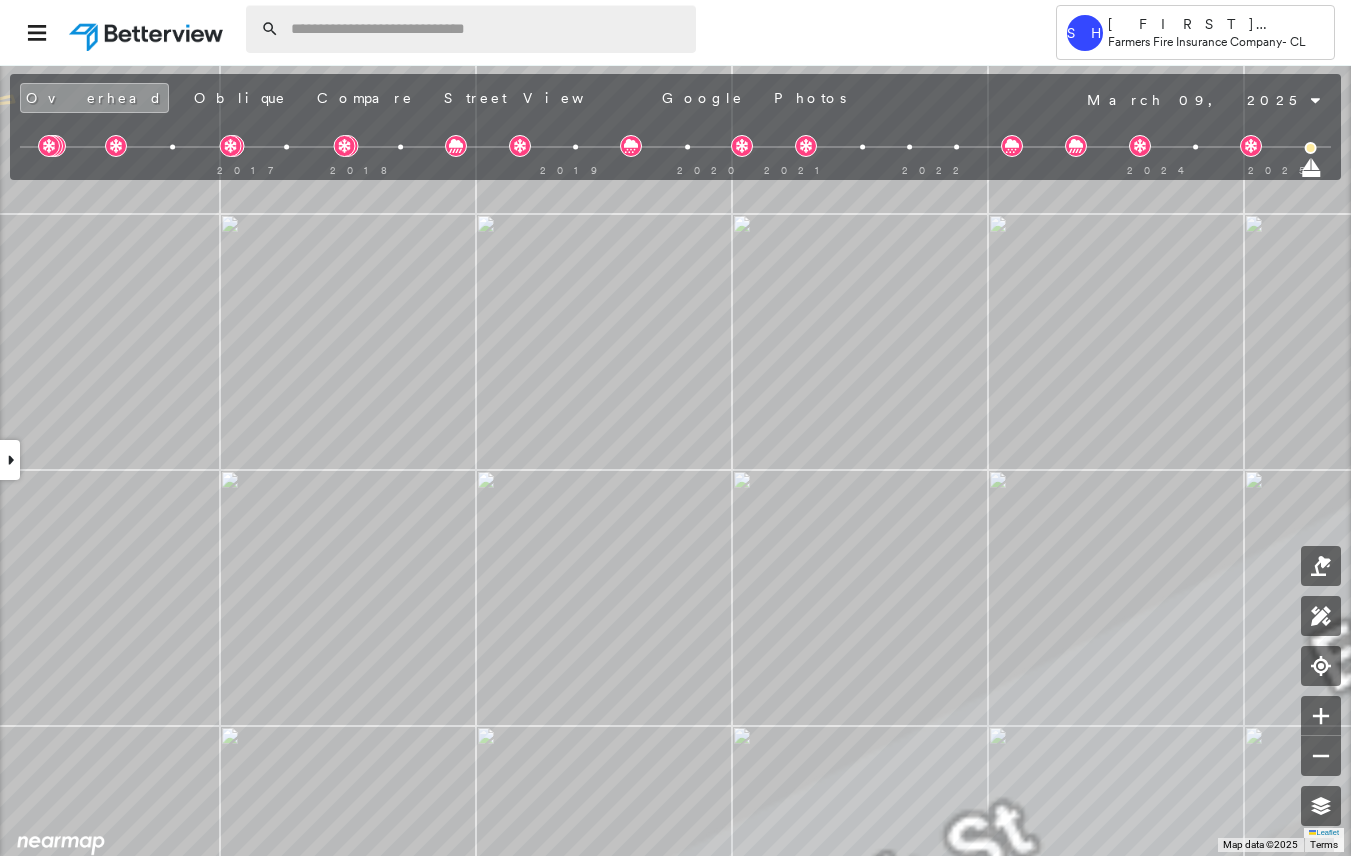 click at bounding box center (487, 29) 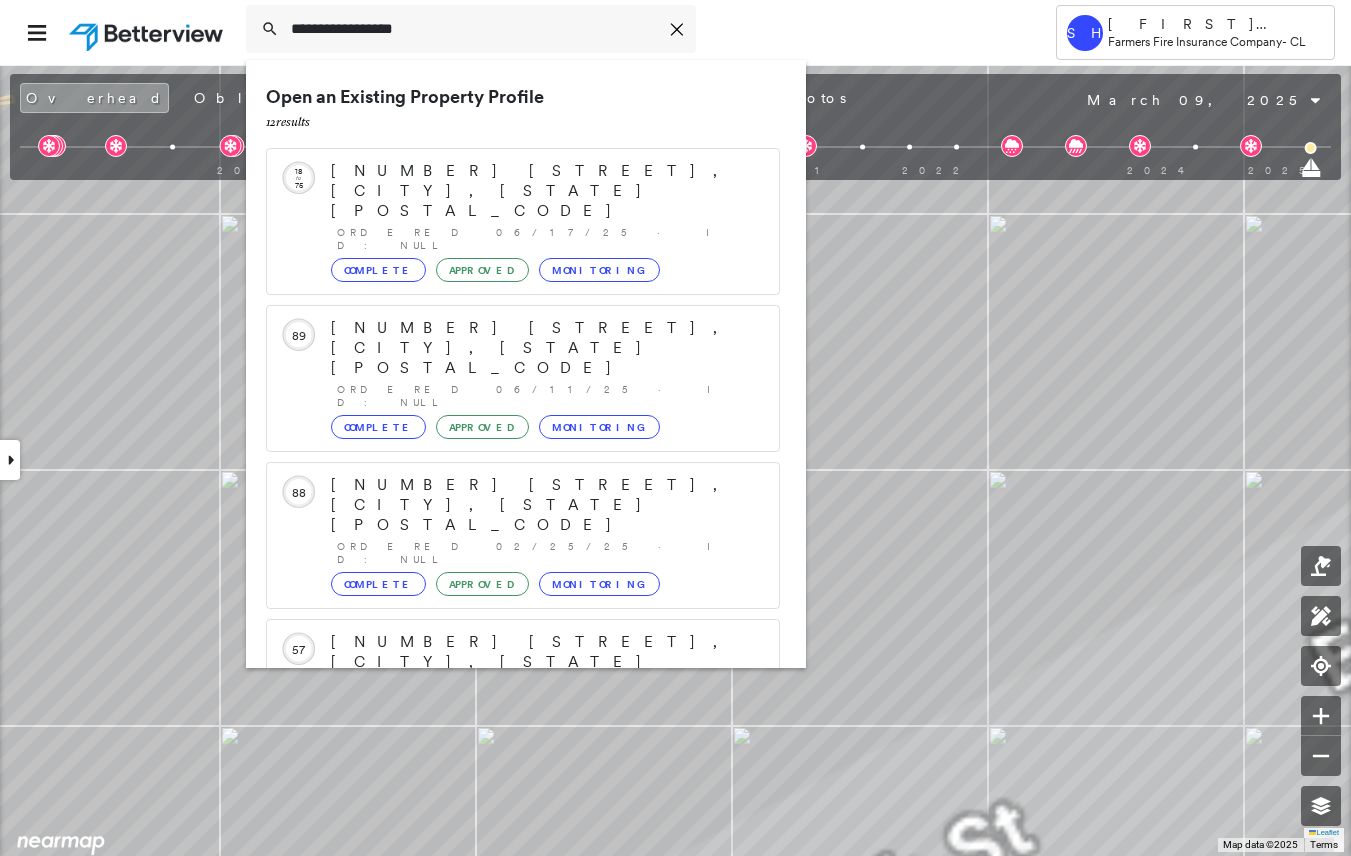 scroll, scrollTop: 300, scrollLeft: 0, axis: vertical 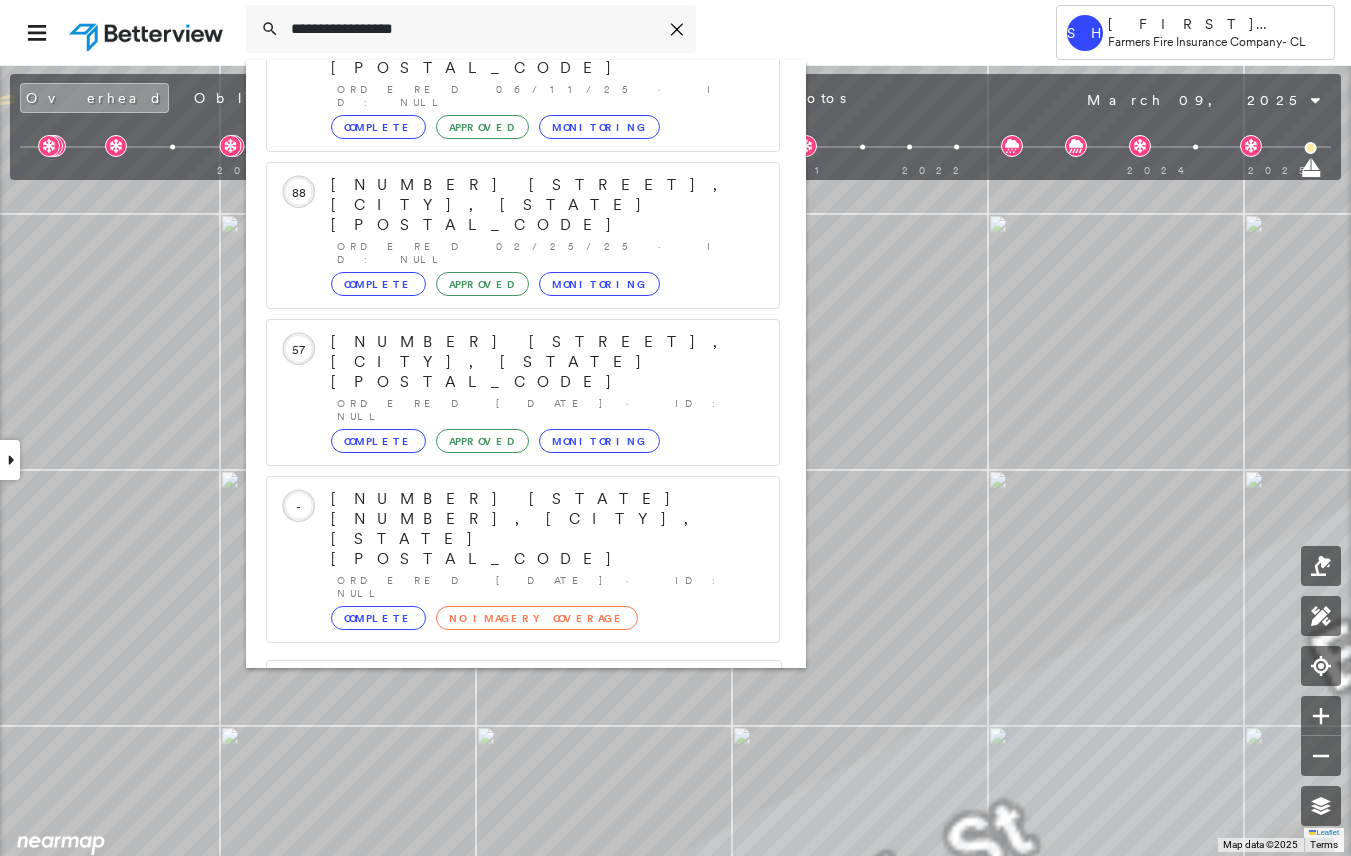 type on "**********" 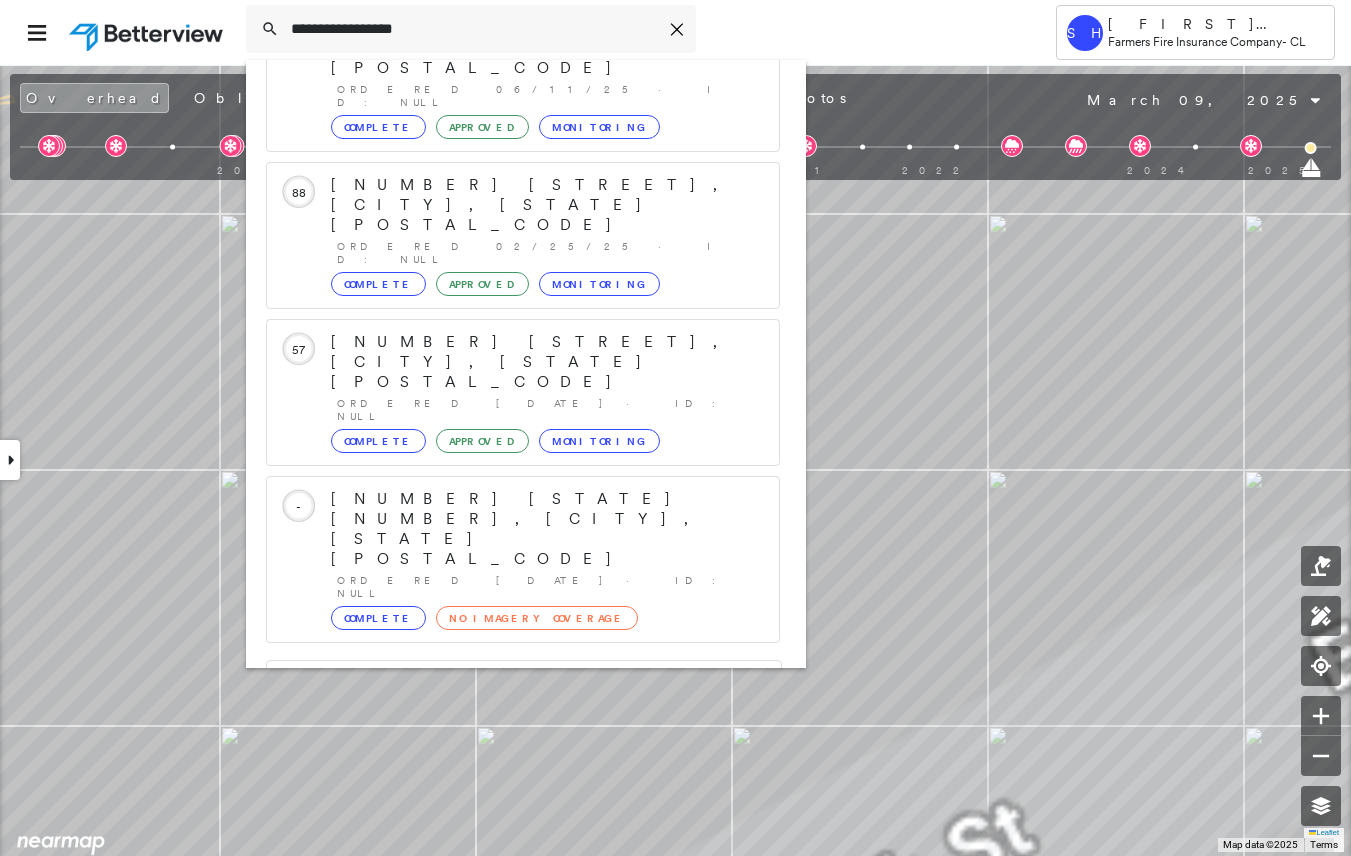 click on "[NUMBER] [STREET], [CITY], [STATE] [POSTAL_CODE]" at bounding box center (501, 831) 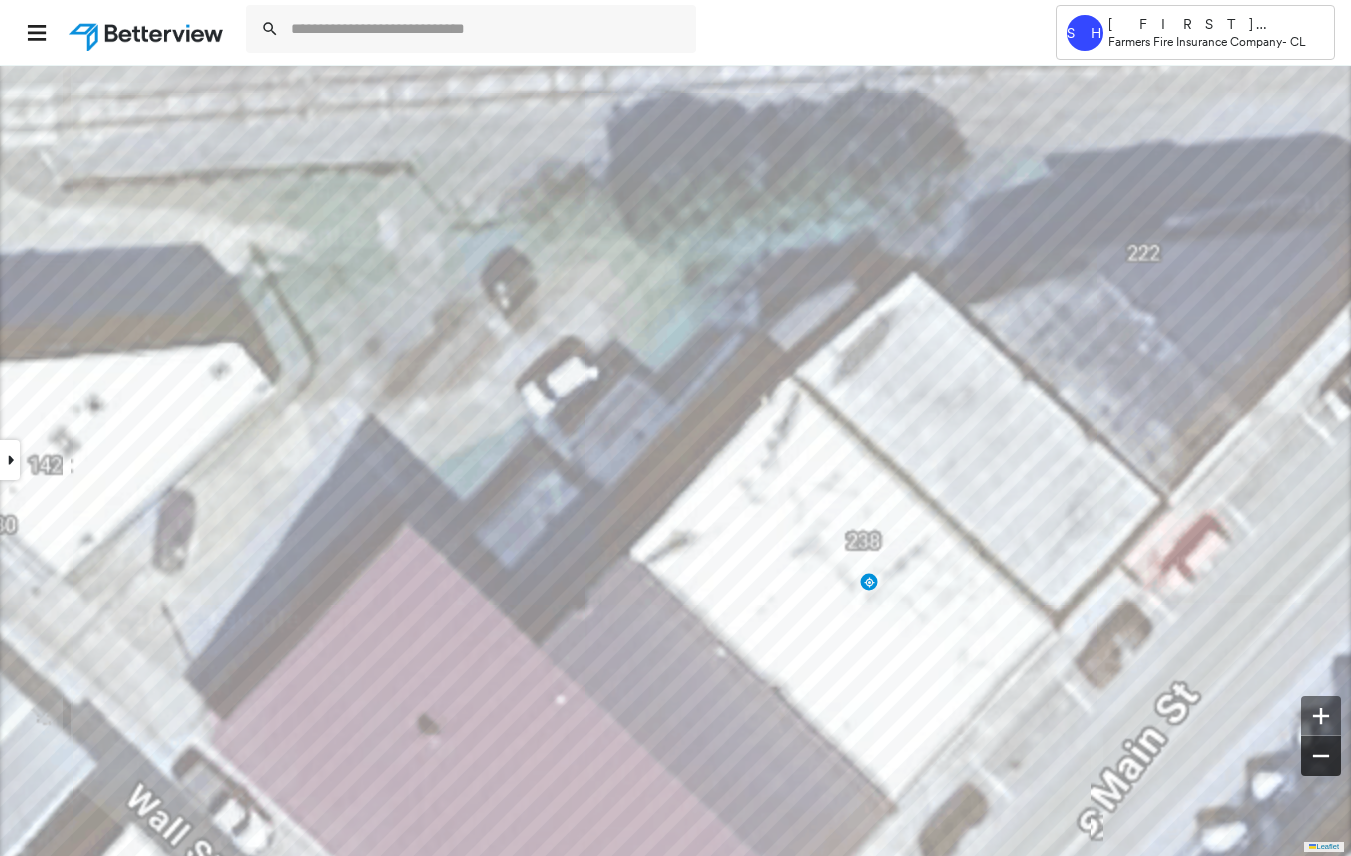 click 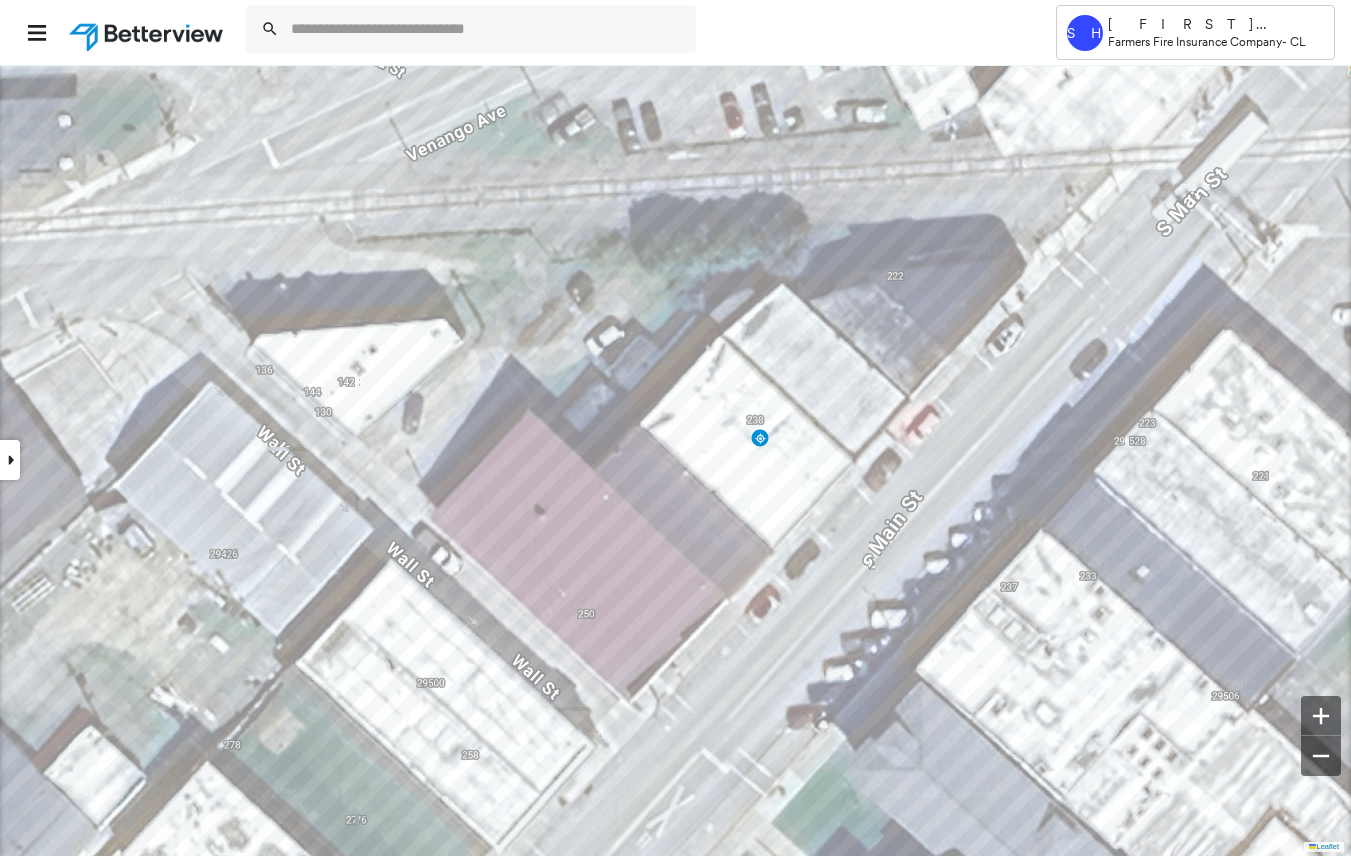 click 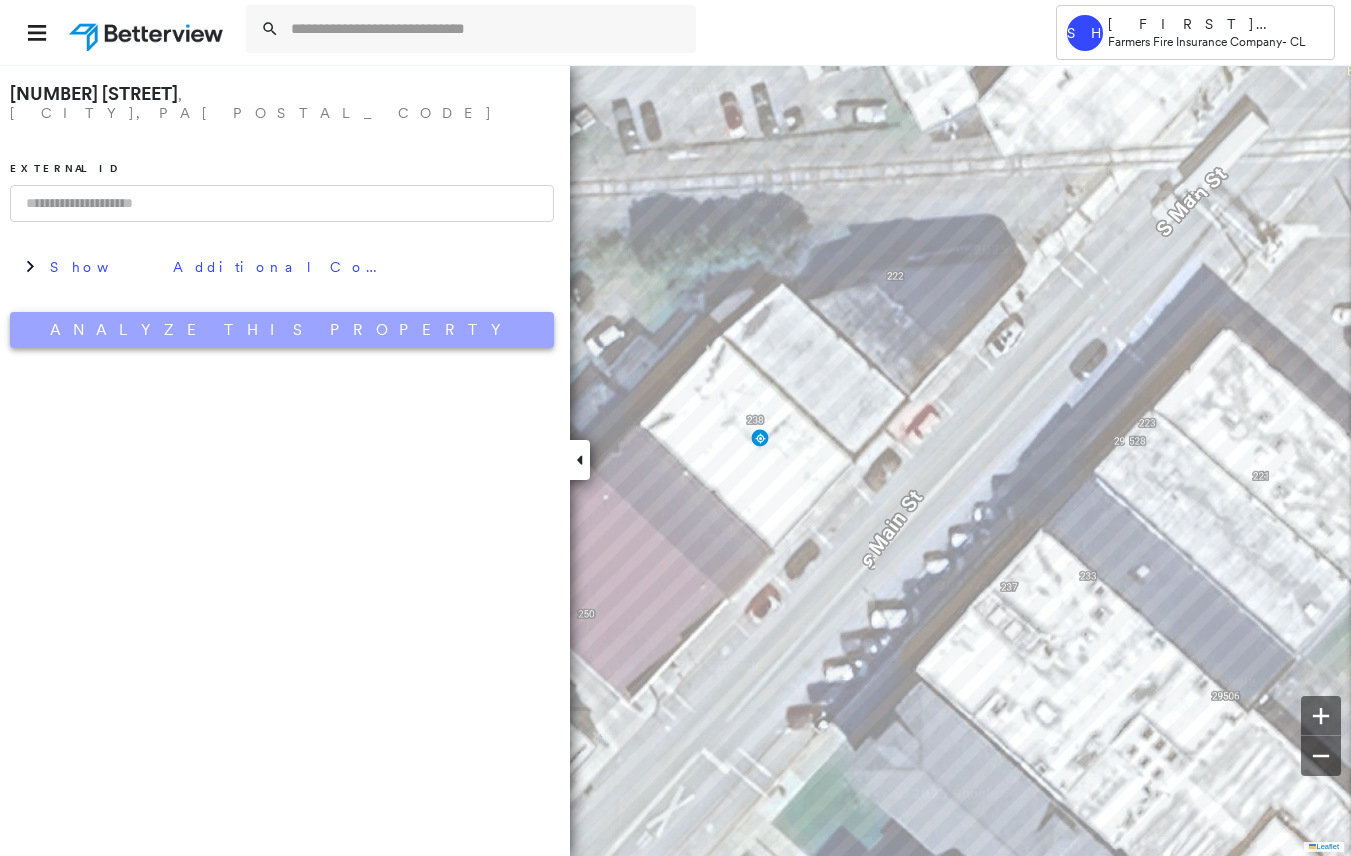 click on "Analyze This Property" at bounding box center [282, 330] 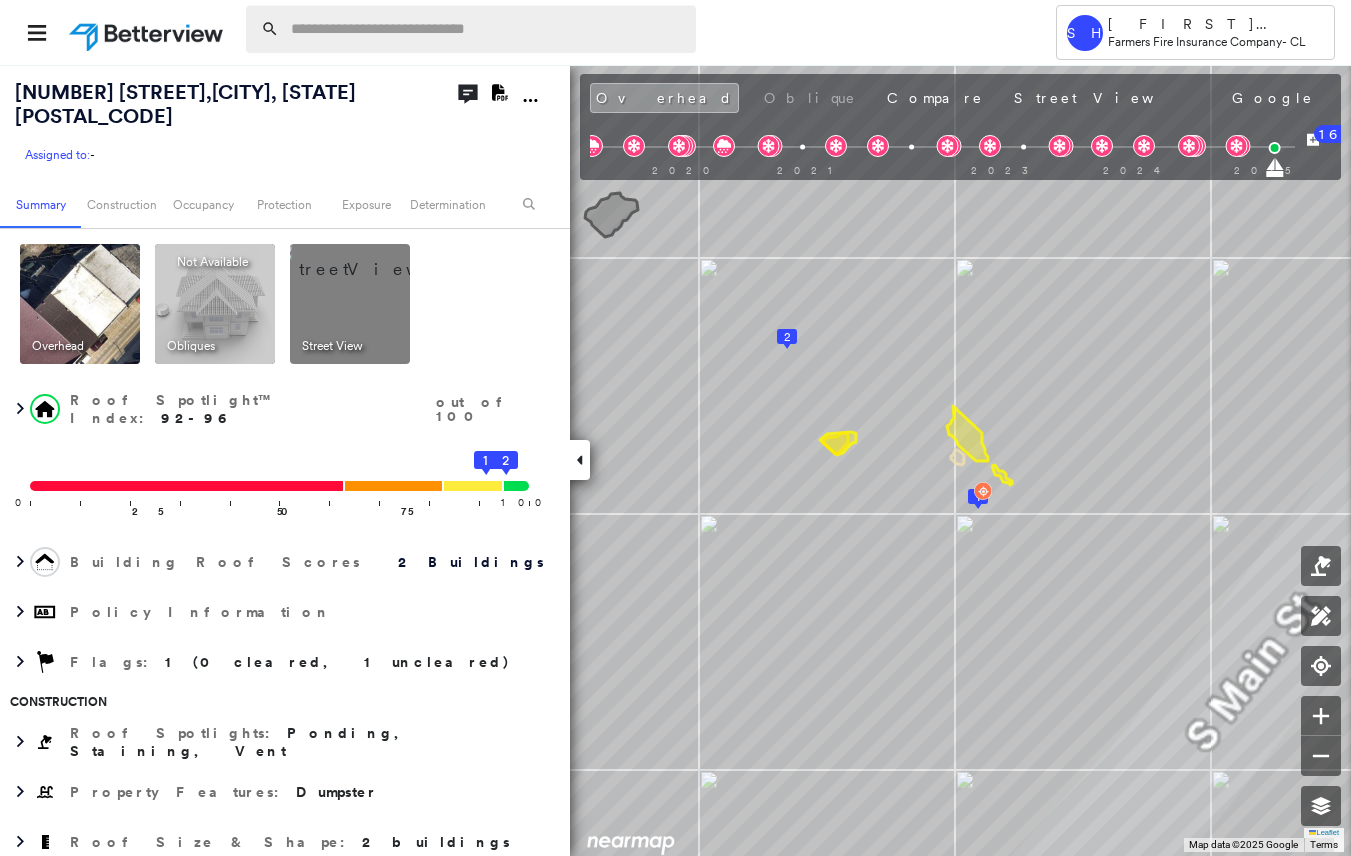 click at bounding box center [487, 29] 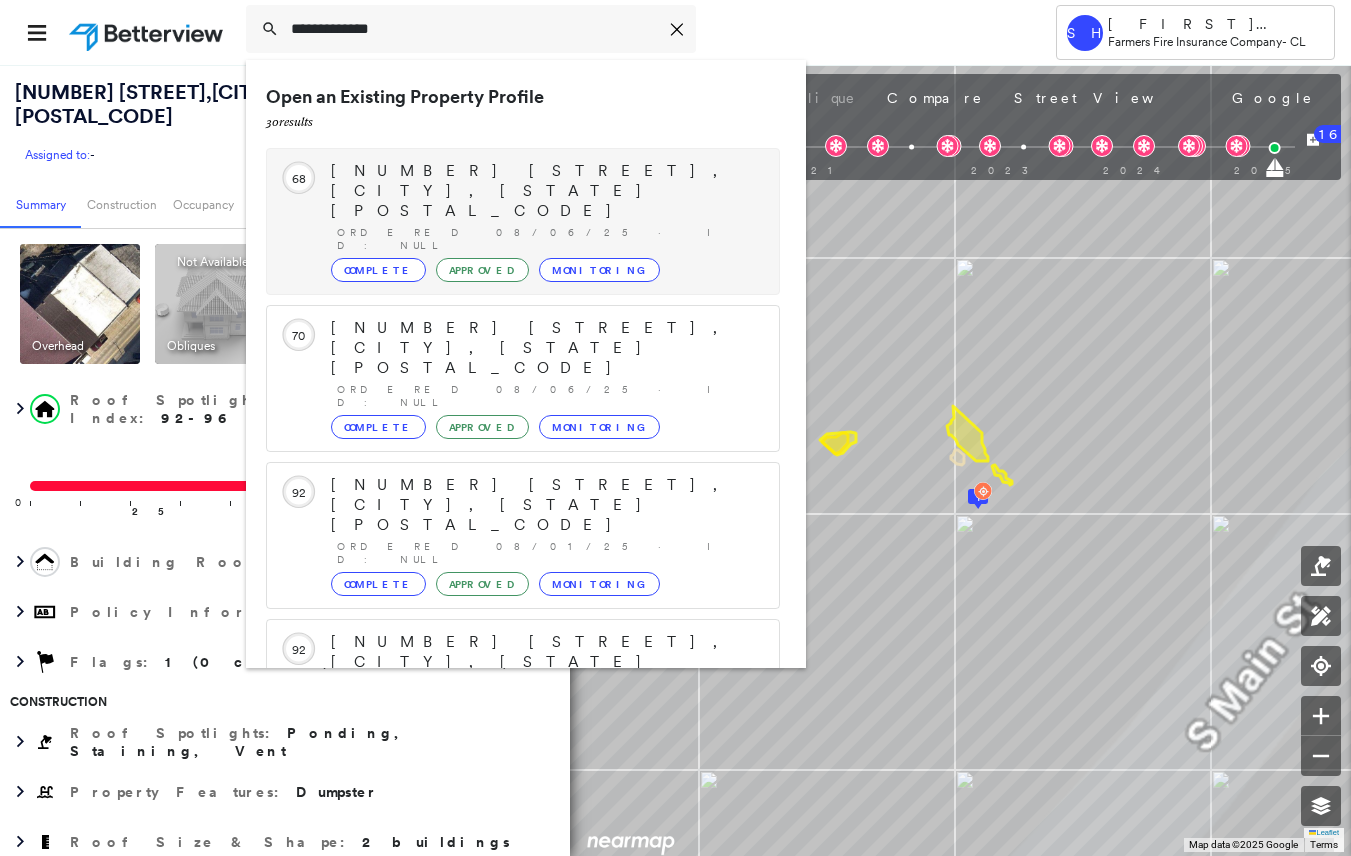 type on "**********" 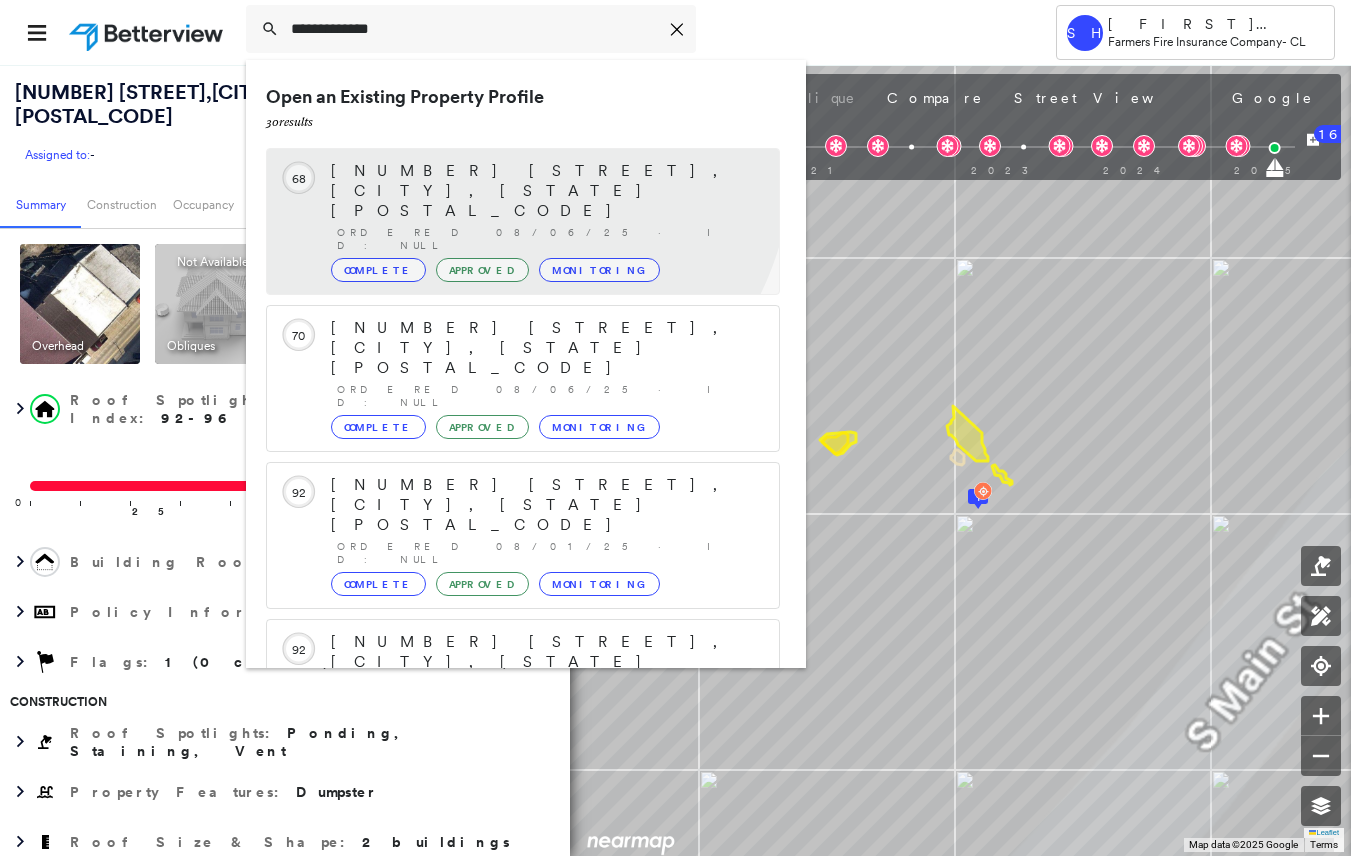 click on "Circled Text Icon [NUMBER] [STREET], [CITY], [STATE] [POSTAL_CODE] Ordered [DATE] · ID: null Complete Approved Monitoring" at bounding box center [523, 221] 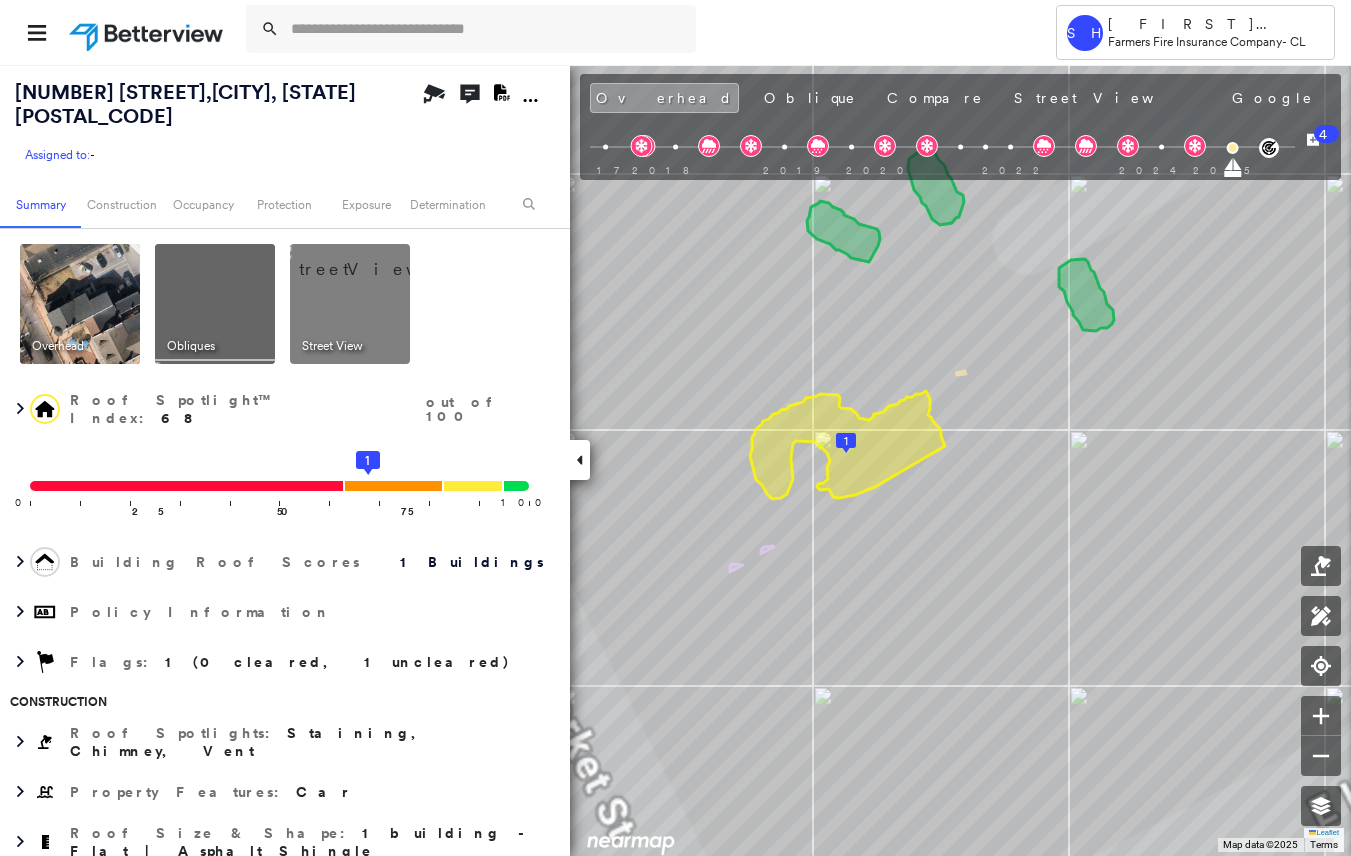 click at bounding box center [580, 460] 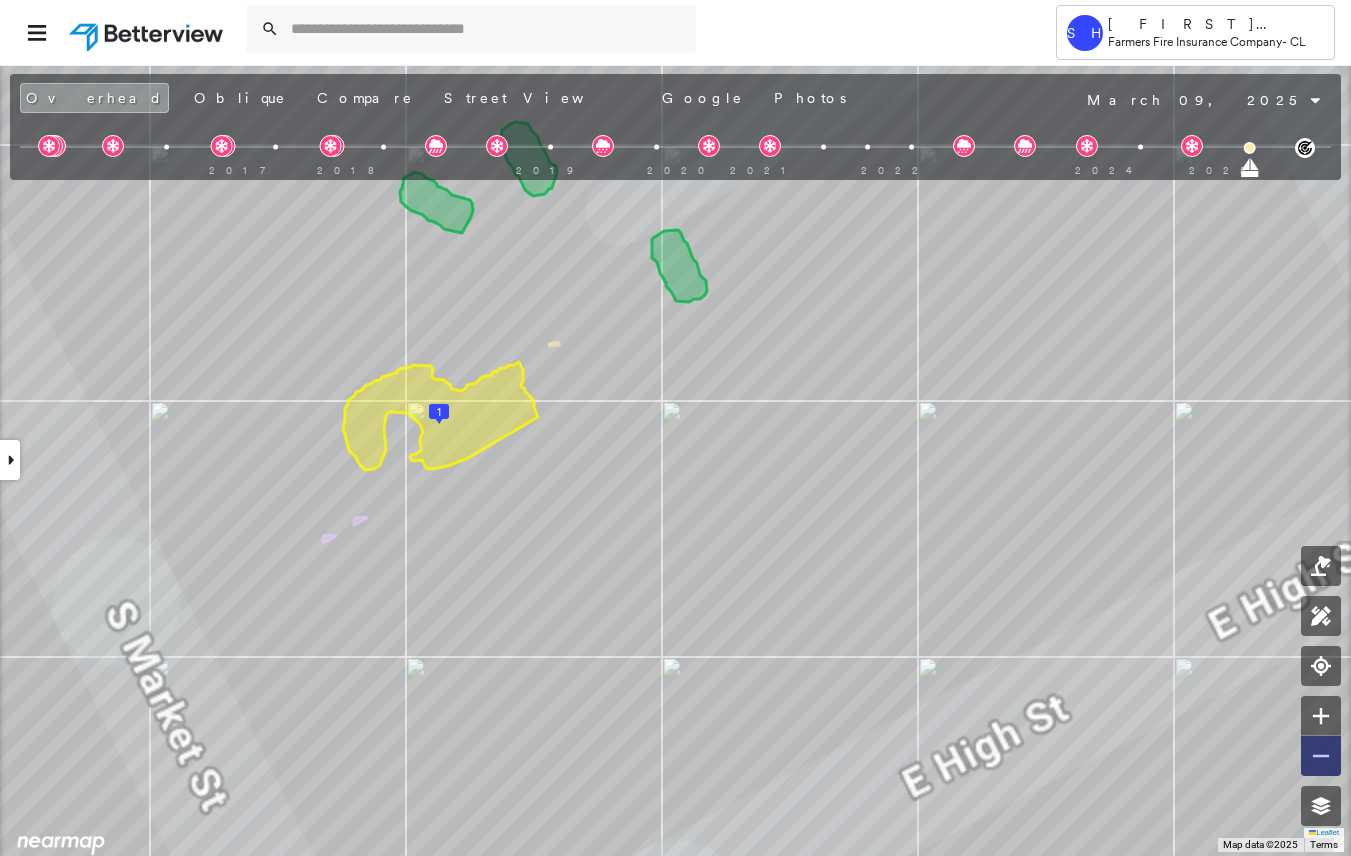 click 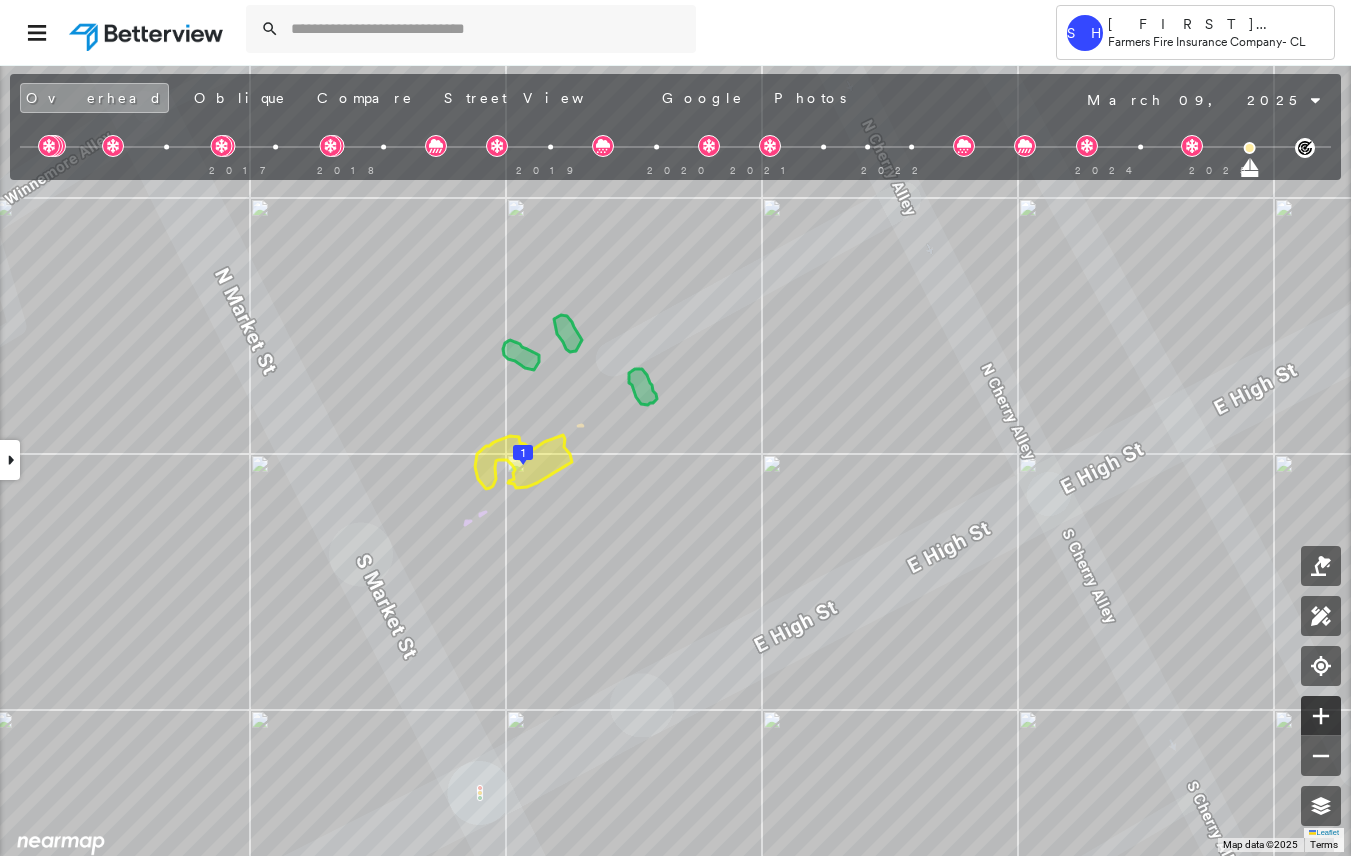 click 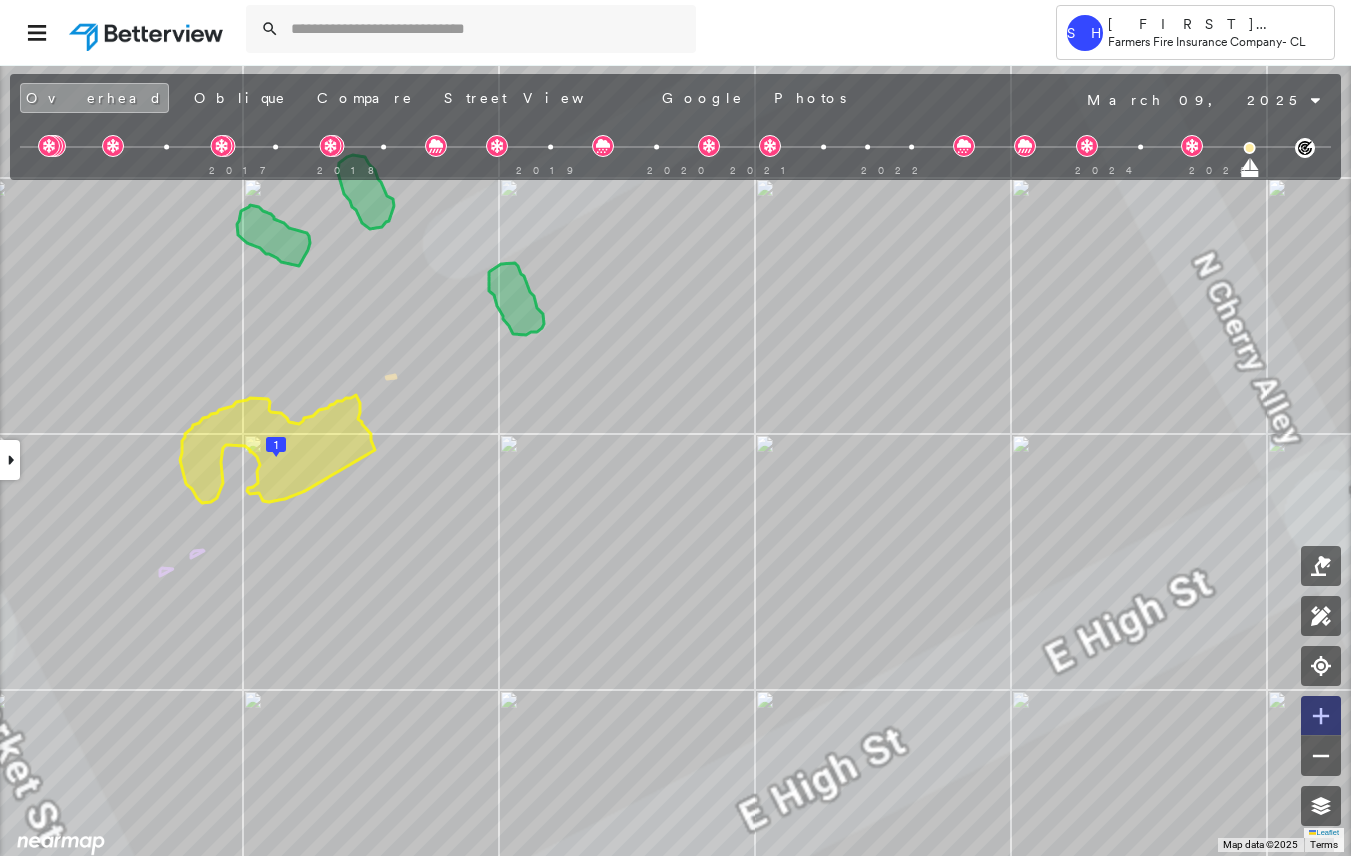click 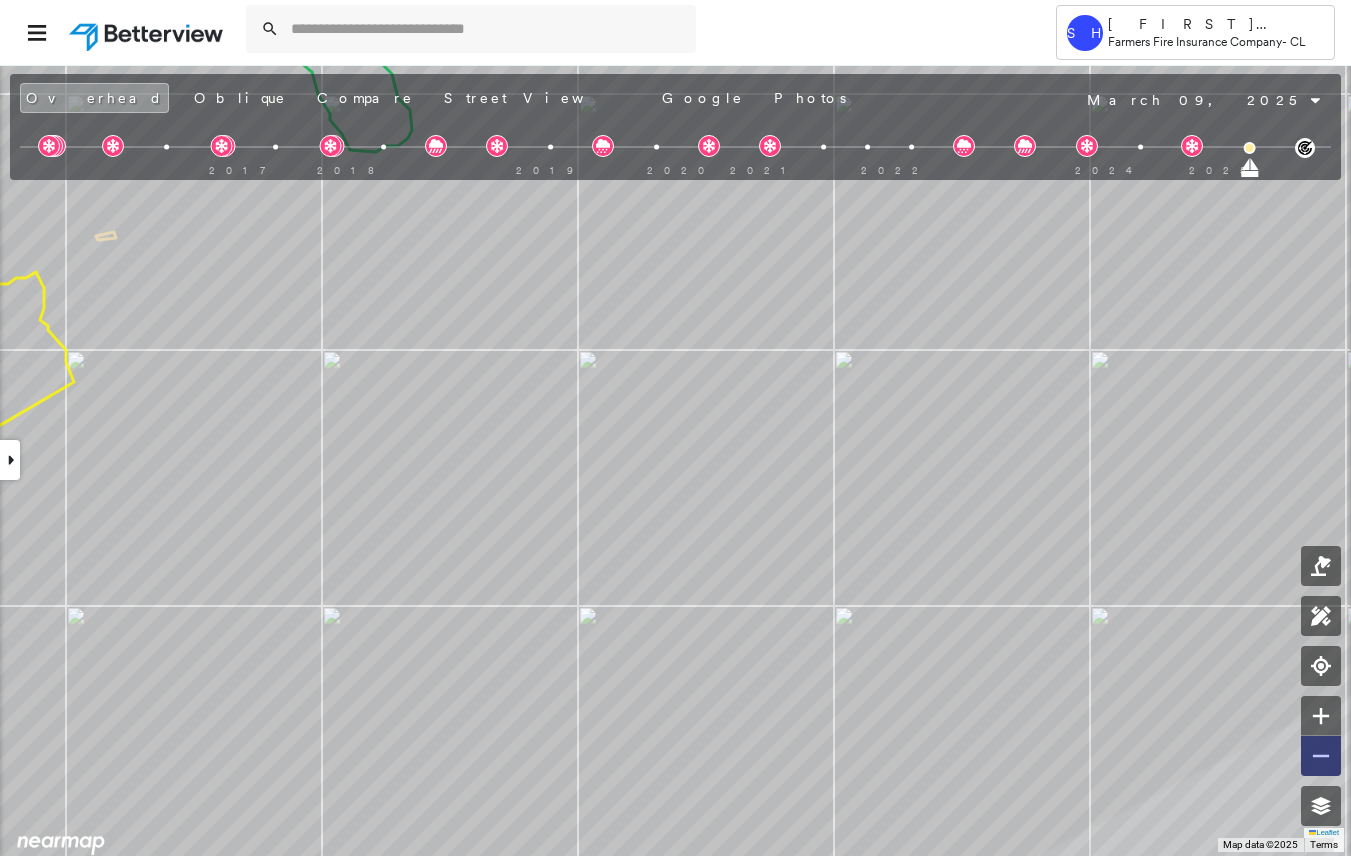 click 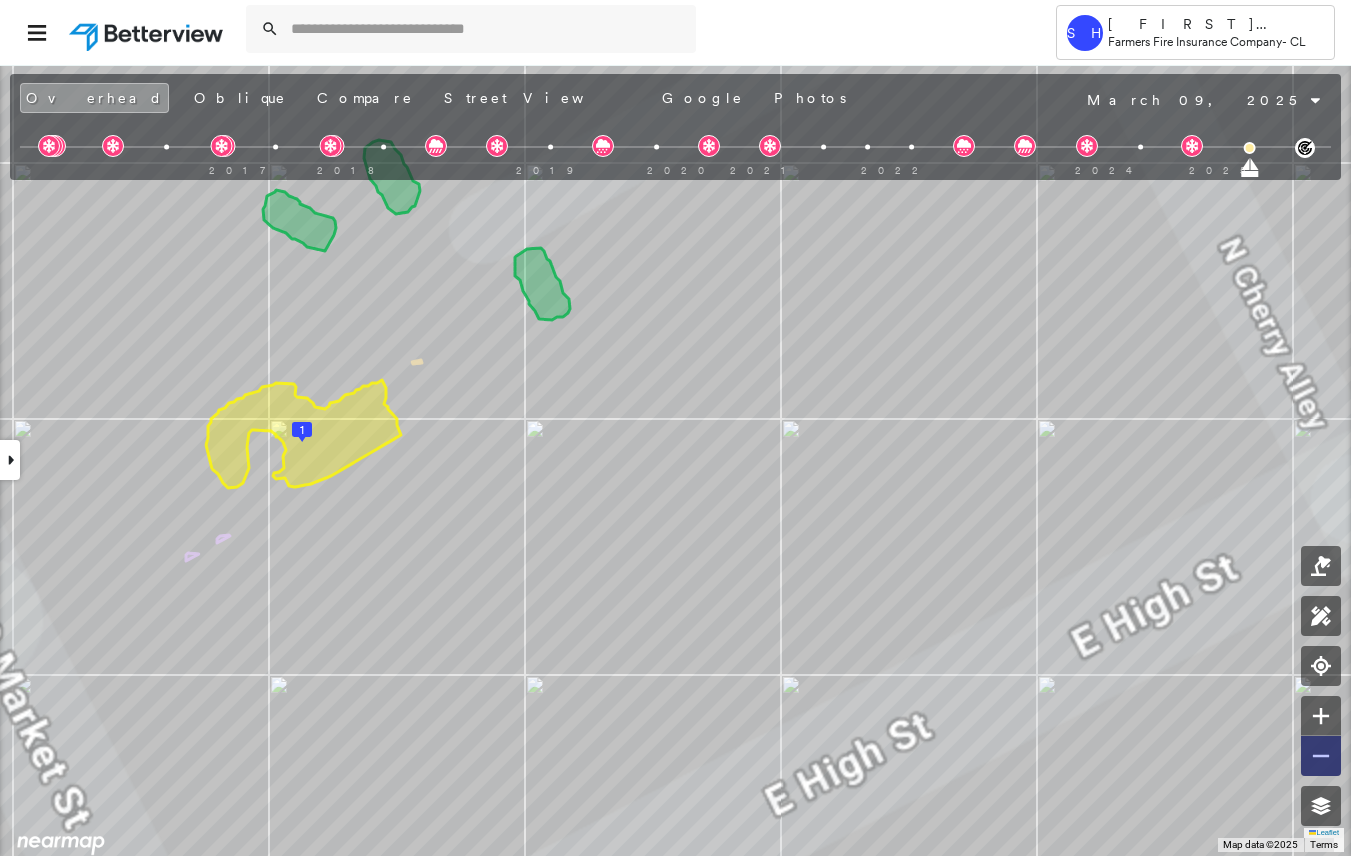 click 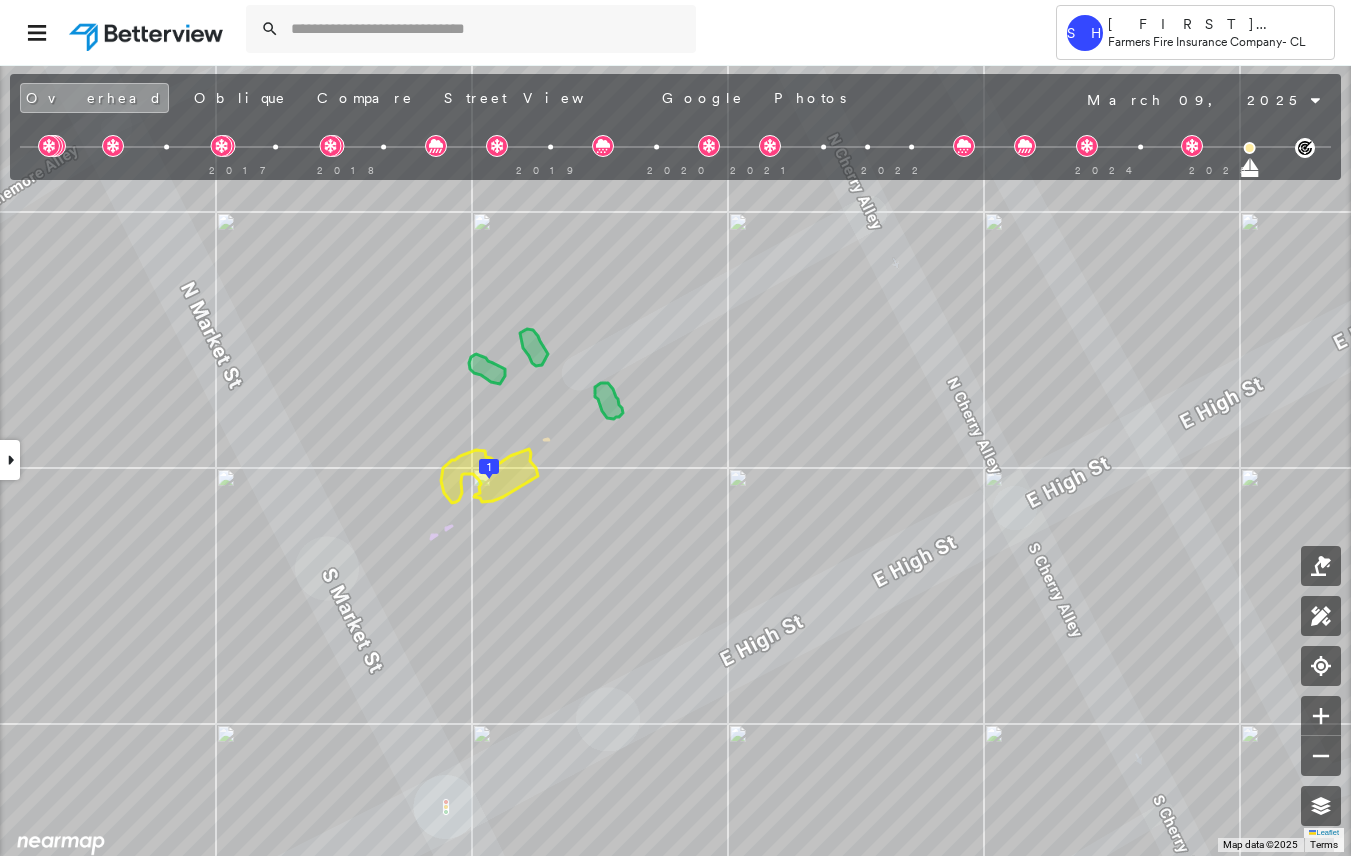 click 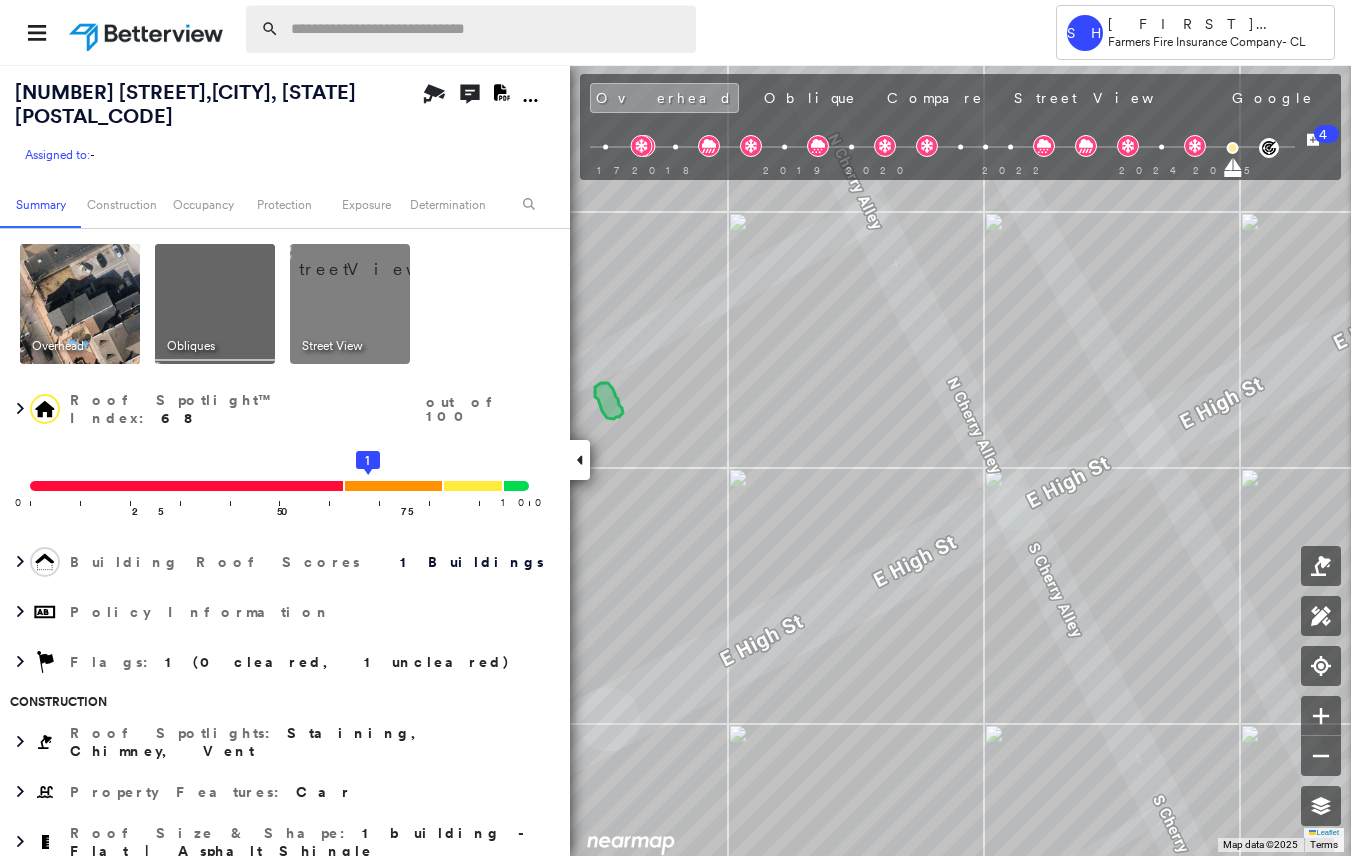 click at bounding box center (487, 29) 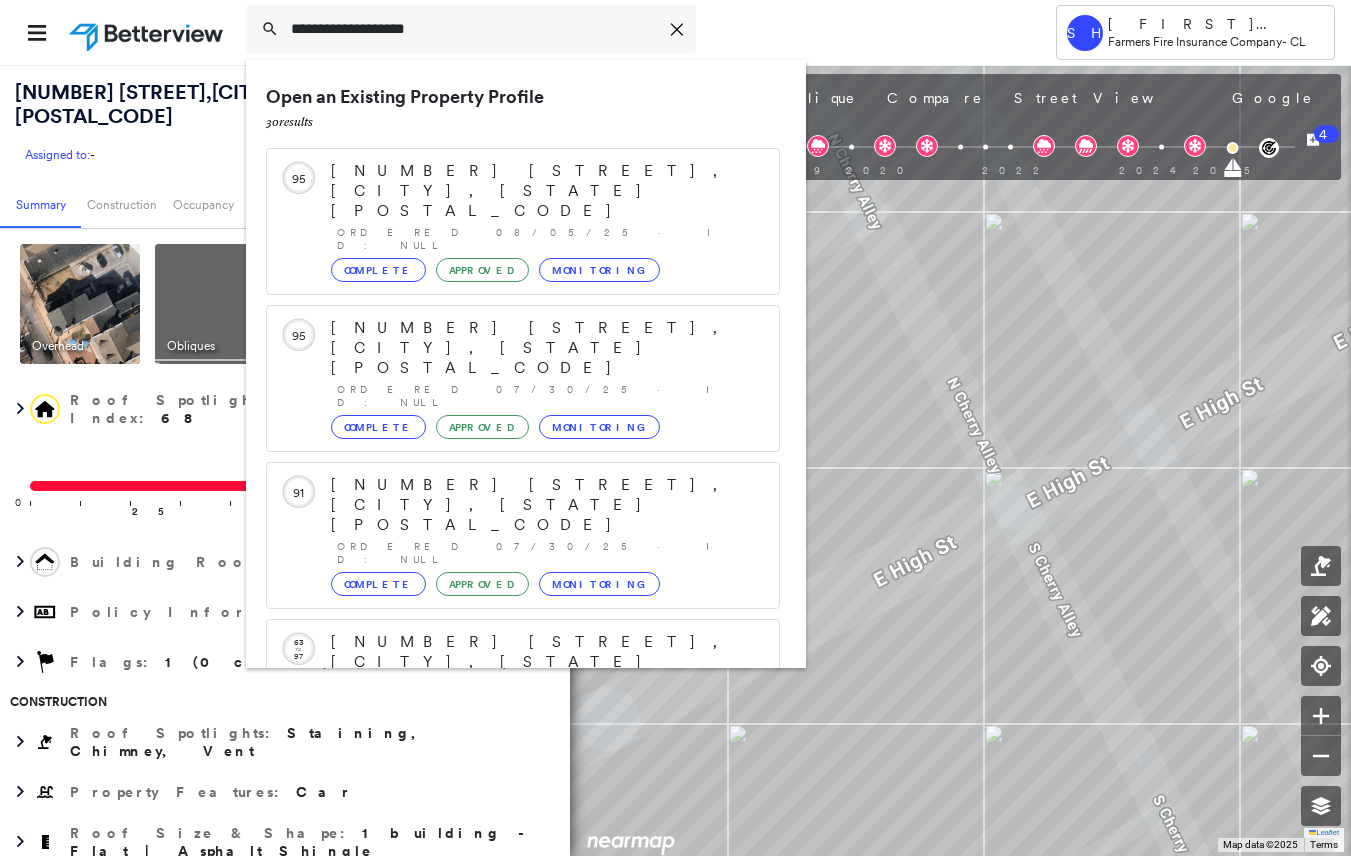 scroll, scrollTop: 213, scrollLeft: 0, axis: vertical 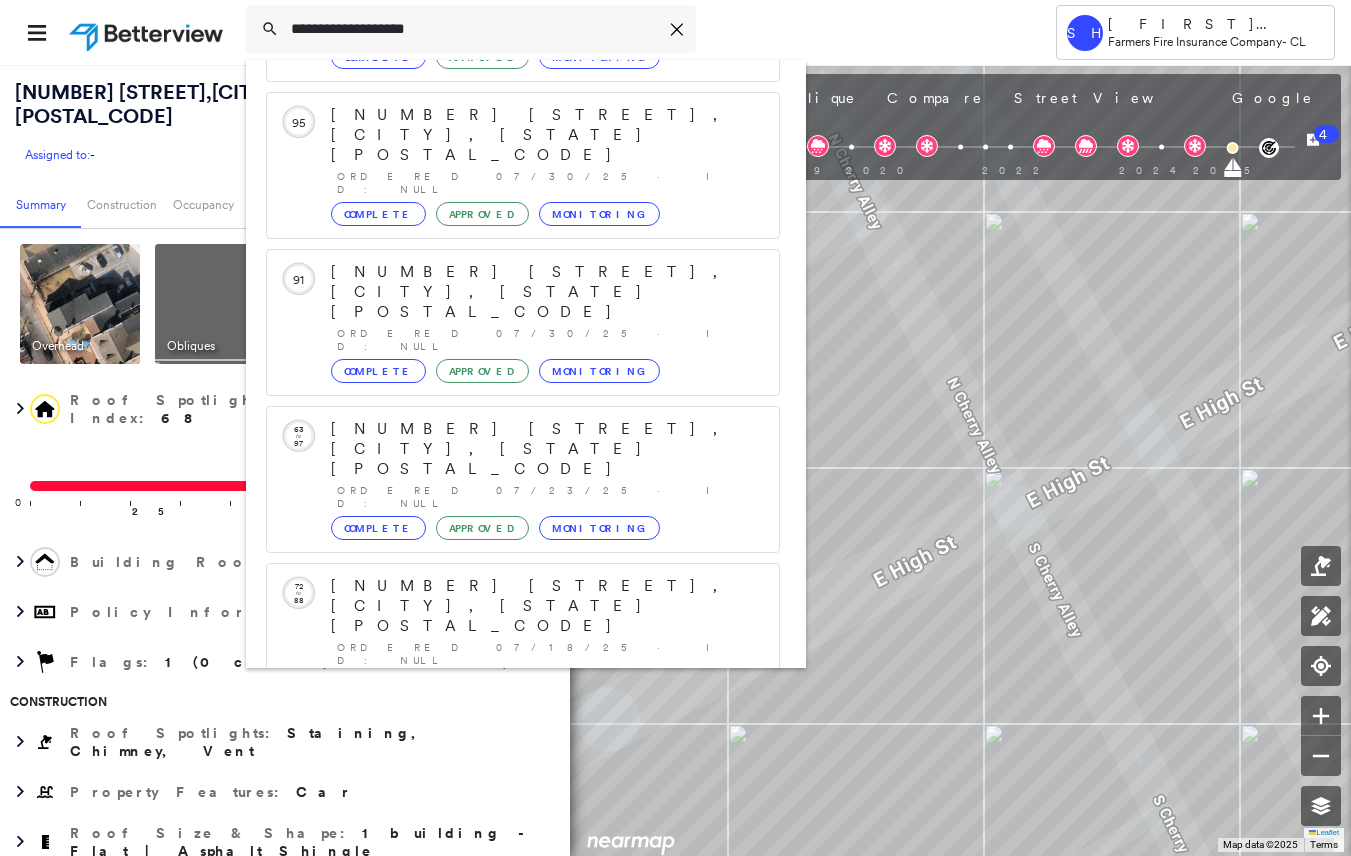 type on "**********" 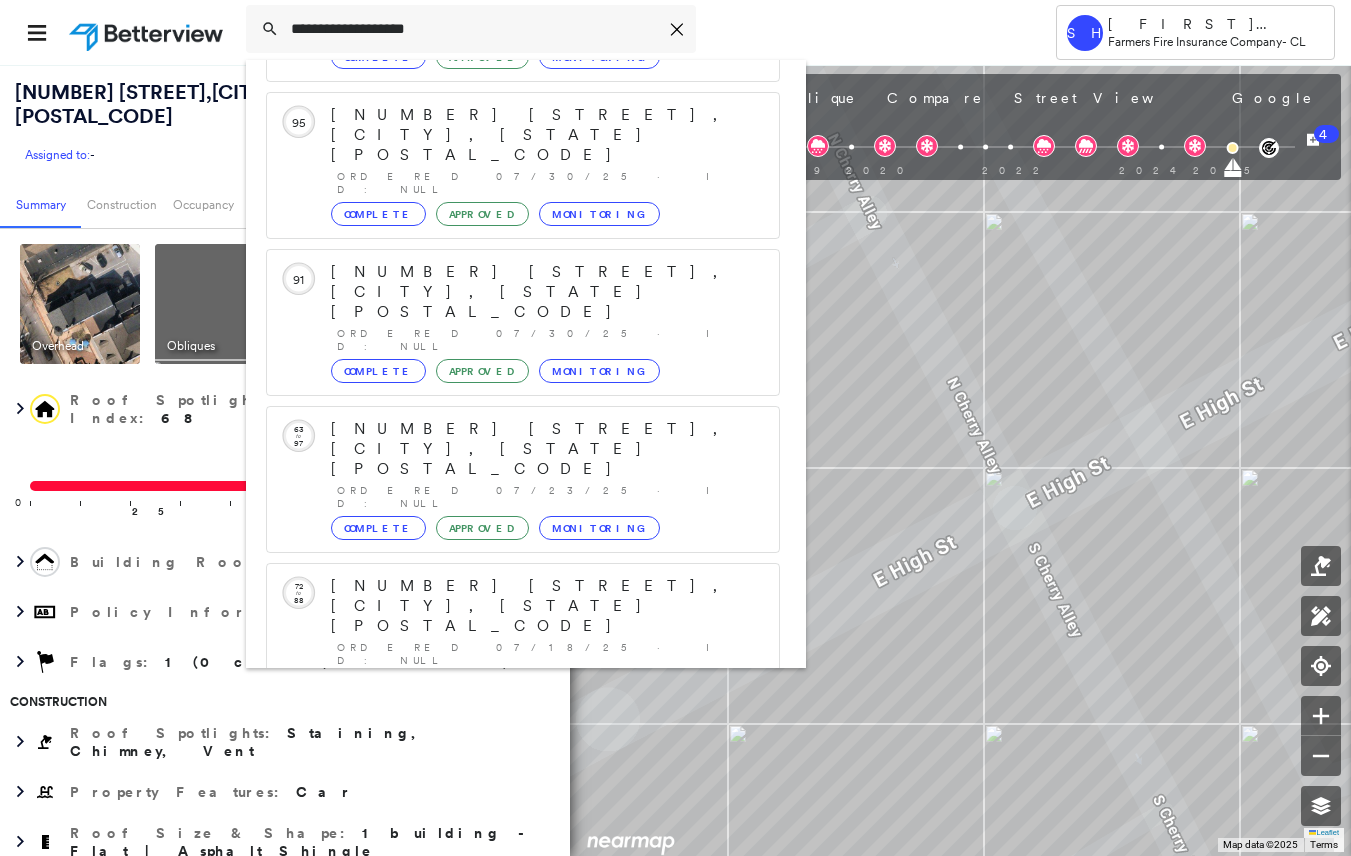 click on "[NUMBER] [STREET], [CITY], [STATE] [POSTAL_CODE]" at bounding box center [501, 898] 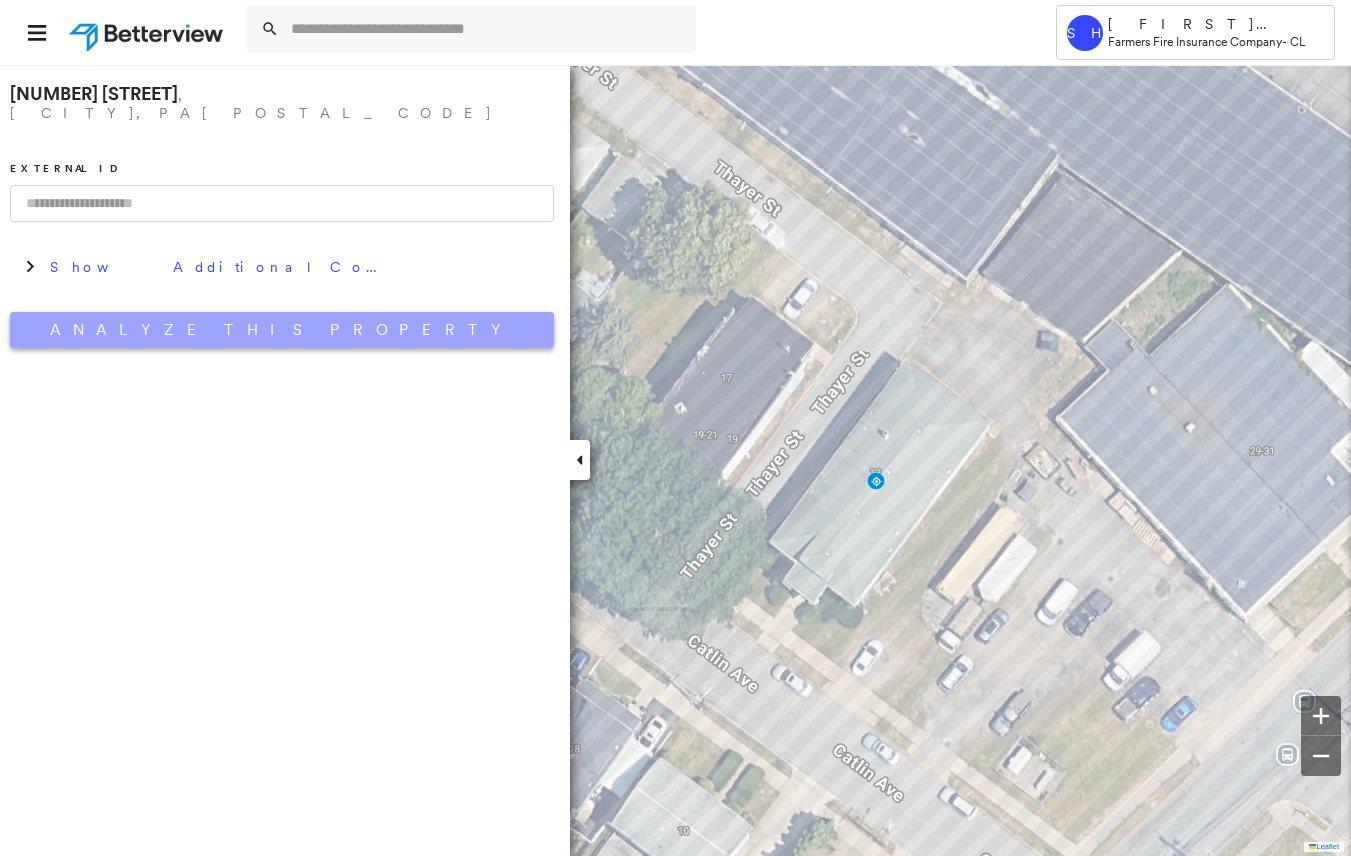 click on "Analyze This Property" at bounding box center (282, 330) 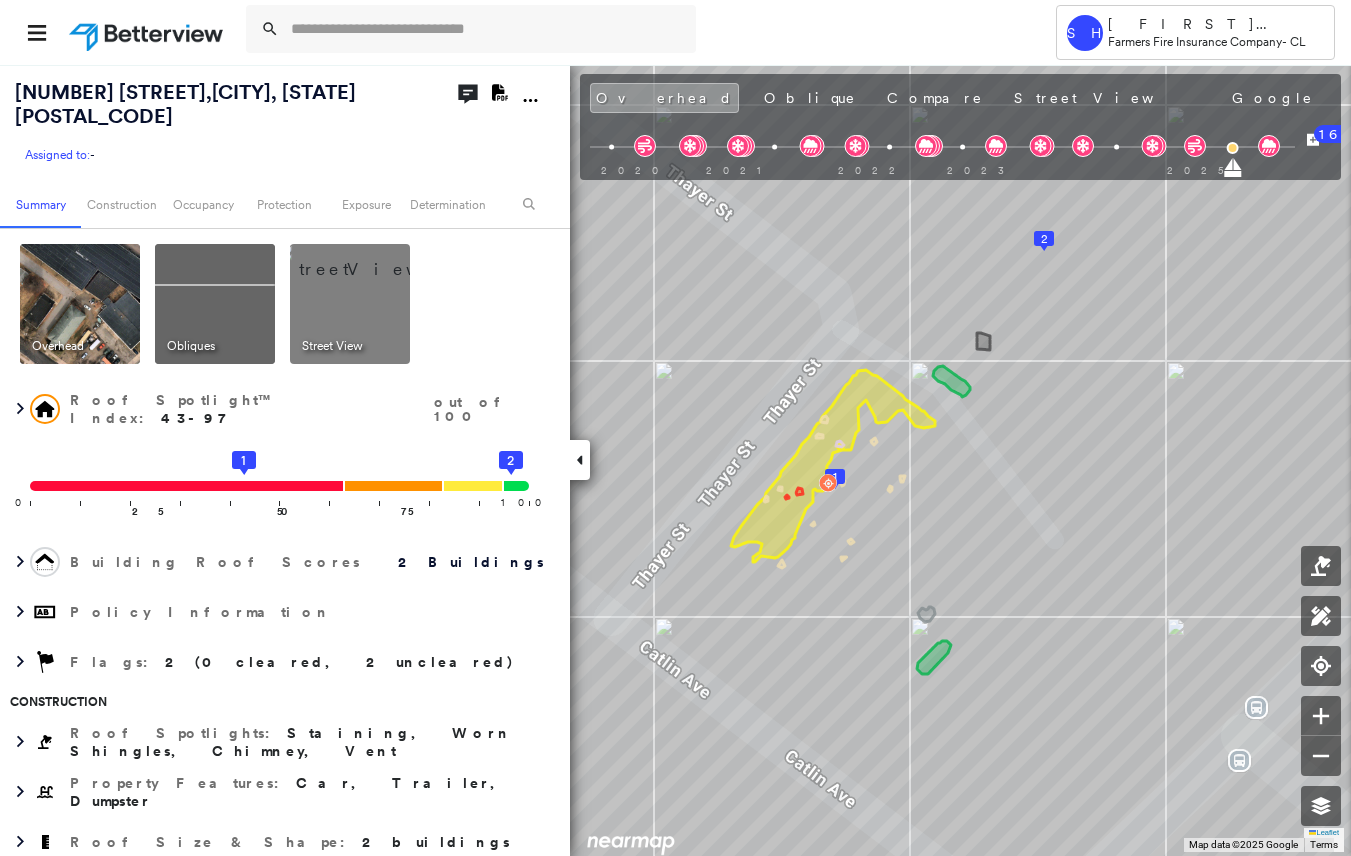 drag, startPoint x: 899, startPoint y: 572, endPoint x: 854, endPoint y: 542, distance: 54.08327 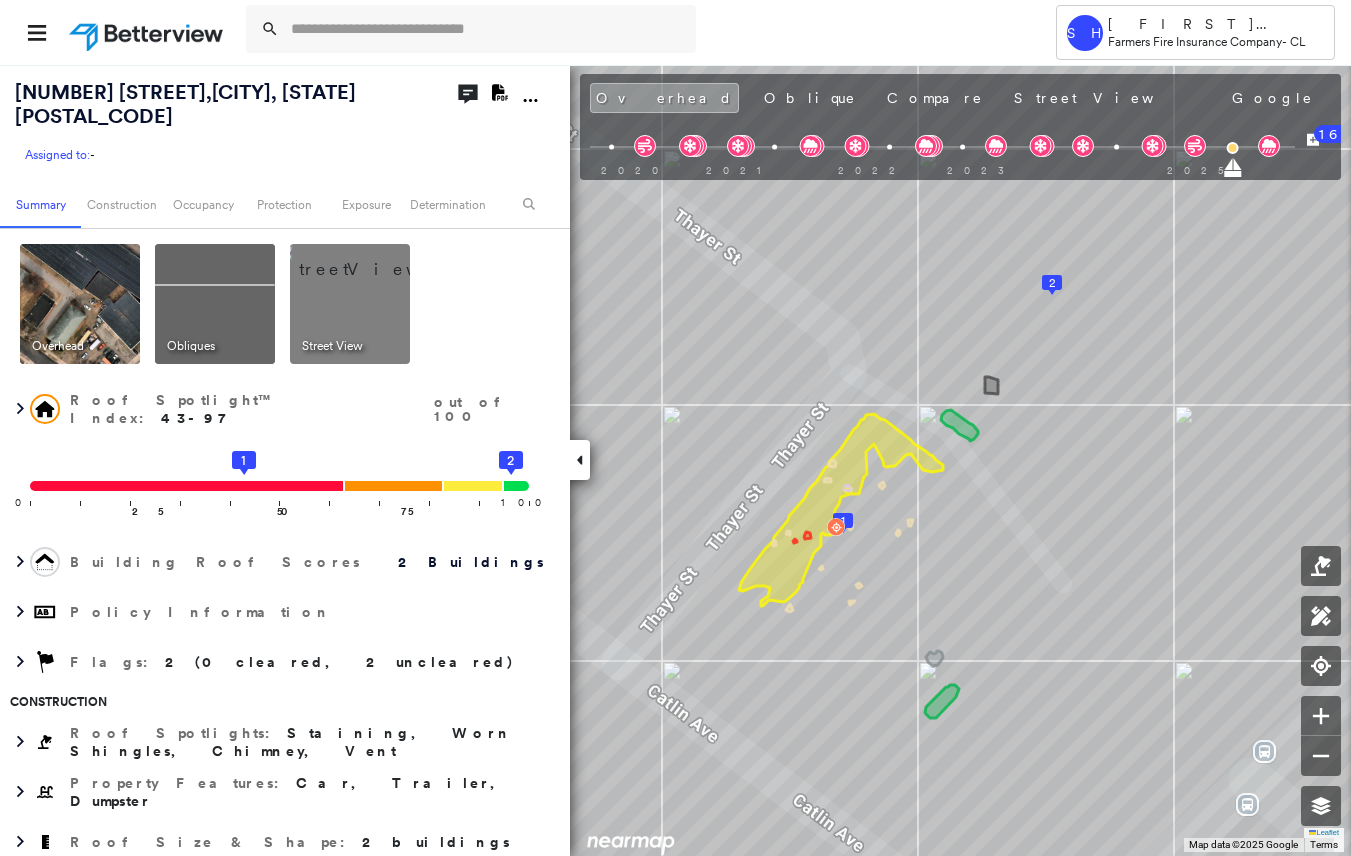 click at bounding box center [374, 259] 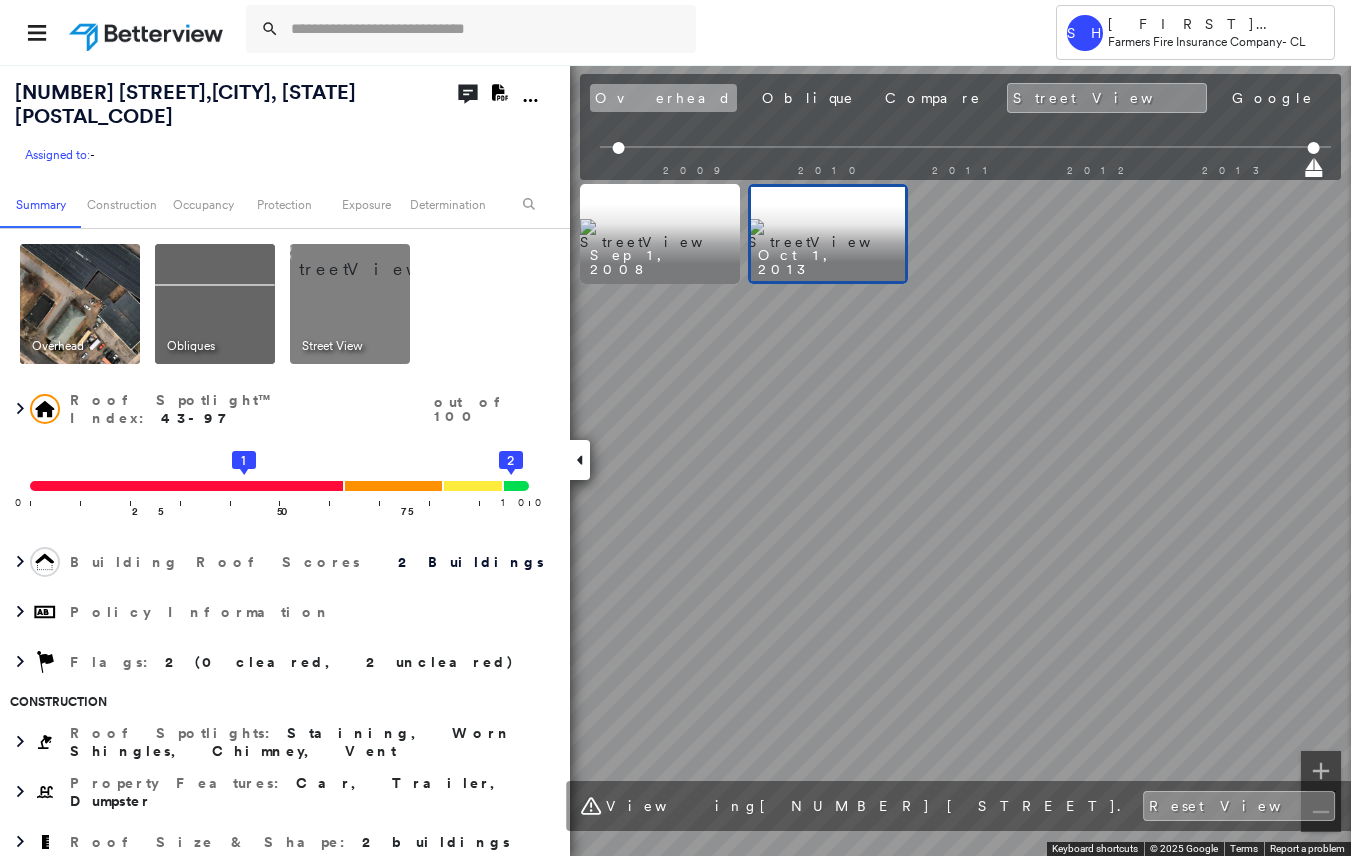 click on "Overhead" at bounding box center (663, 98) 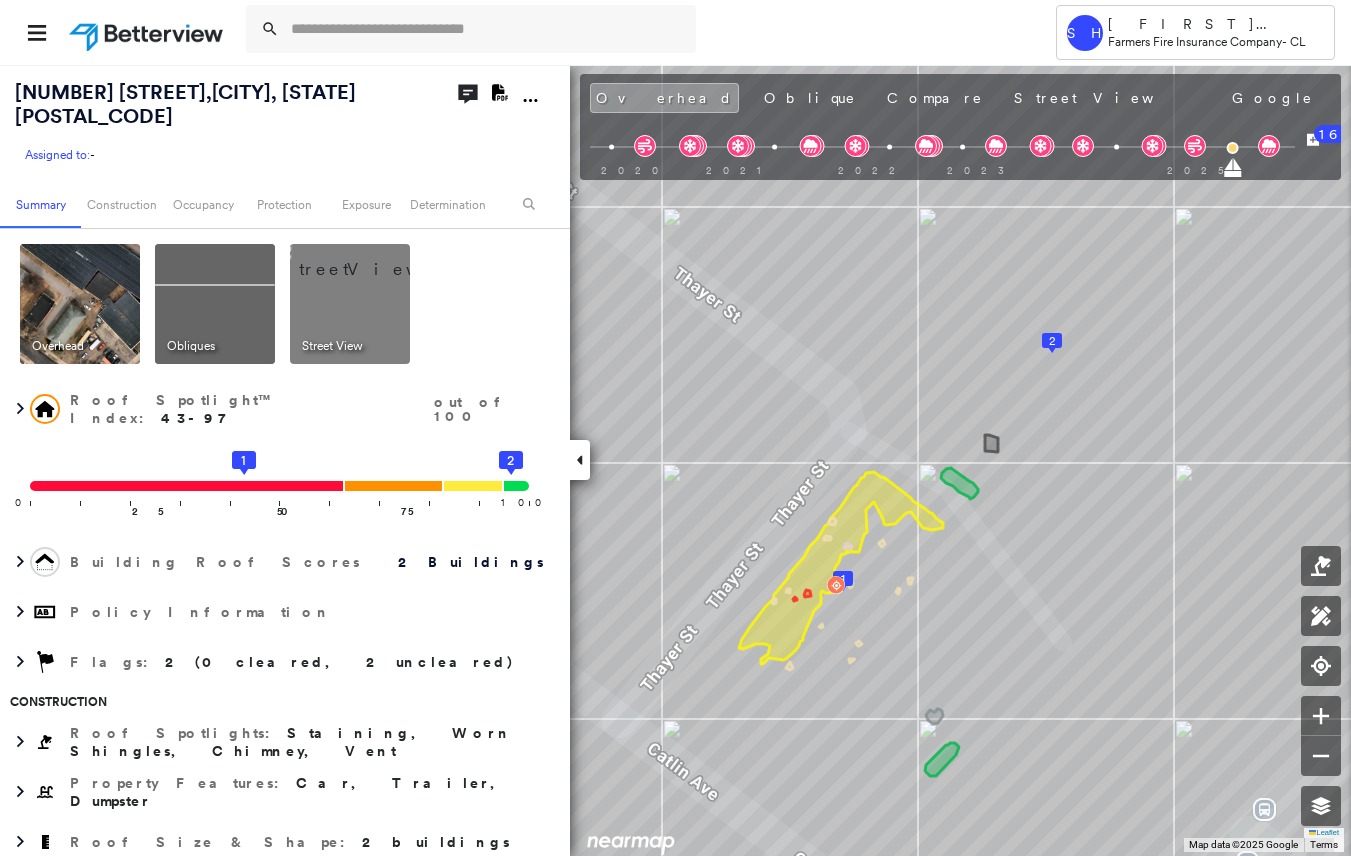 click 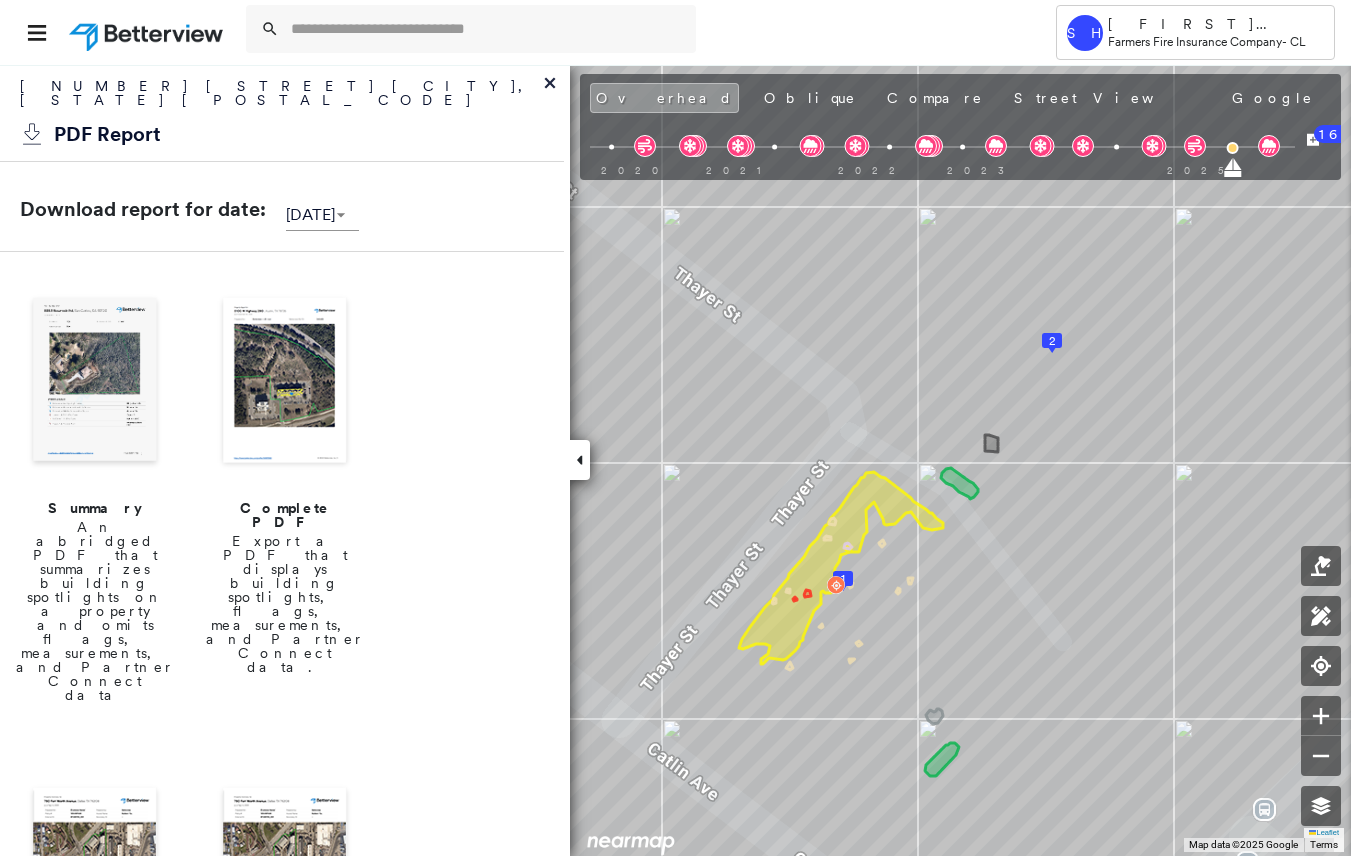 click at bounding box center [285, 382] 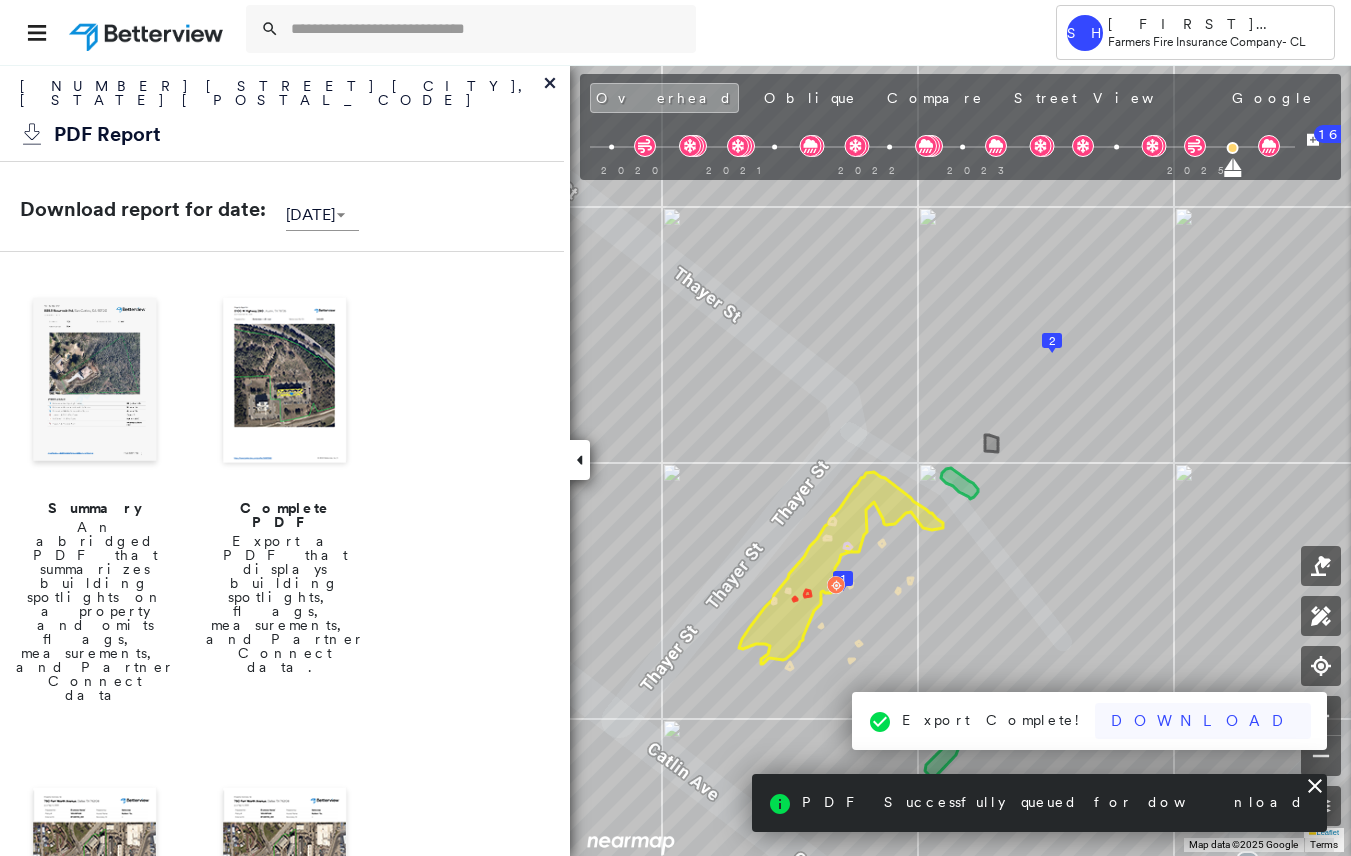 click on "Download" at bounding box center [1203, 721] 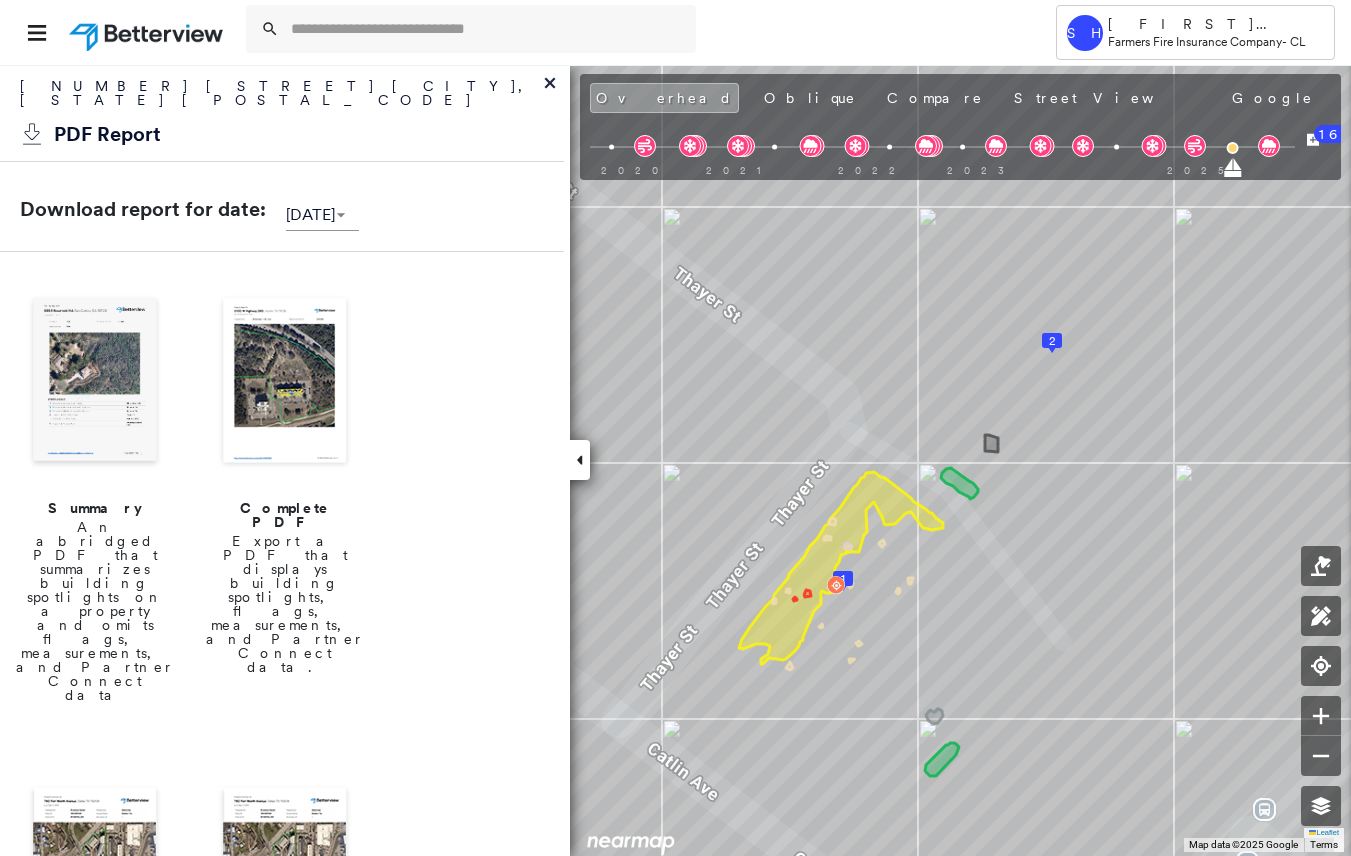 click 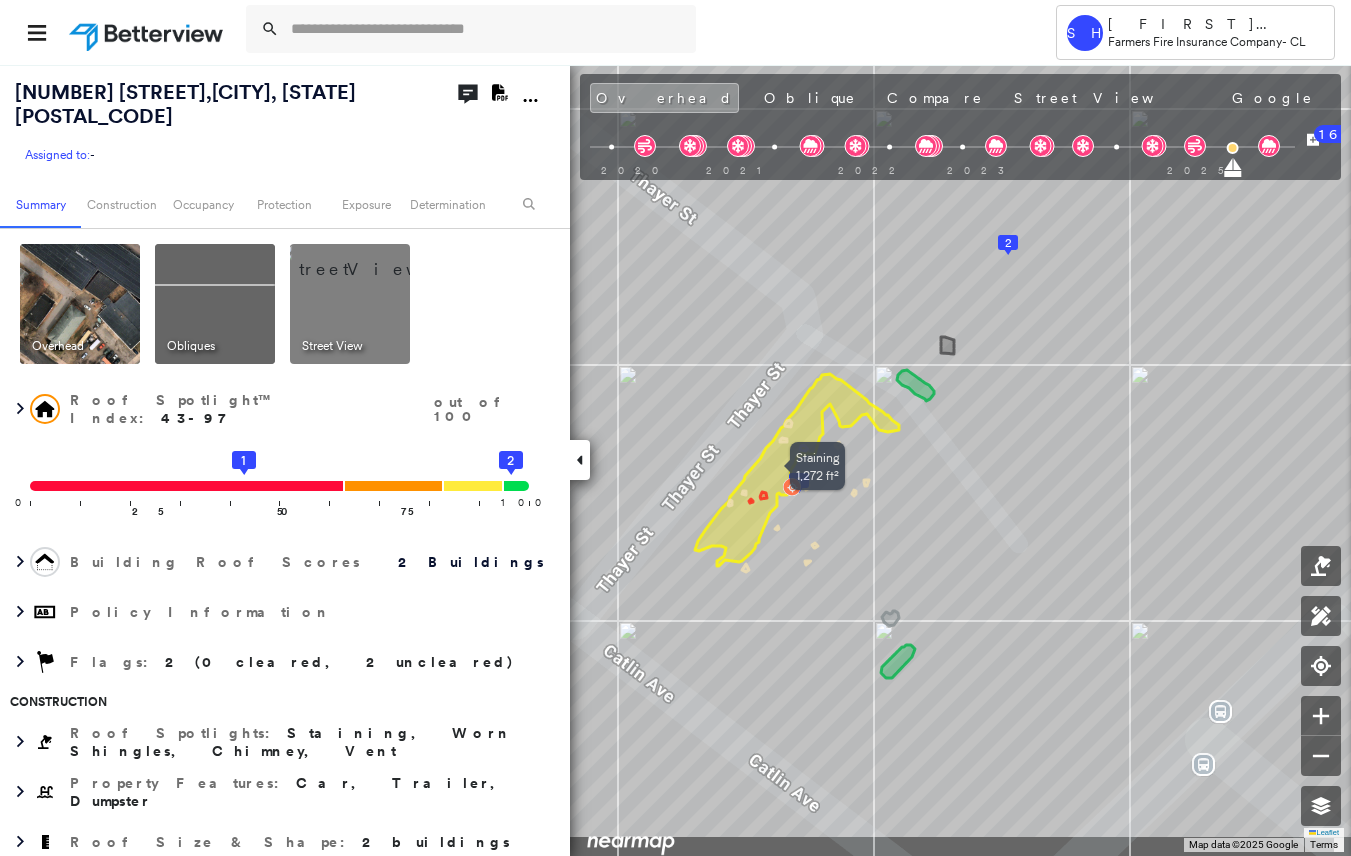 drag, startPoint x: 869, startPoint y: 485, endPoint x: 830, endPoint y: 386, distance: 106.404884 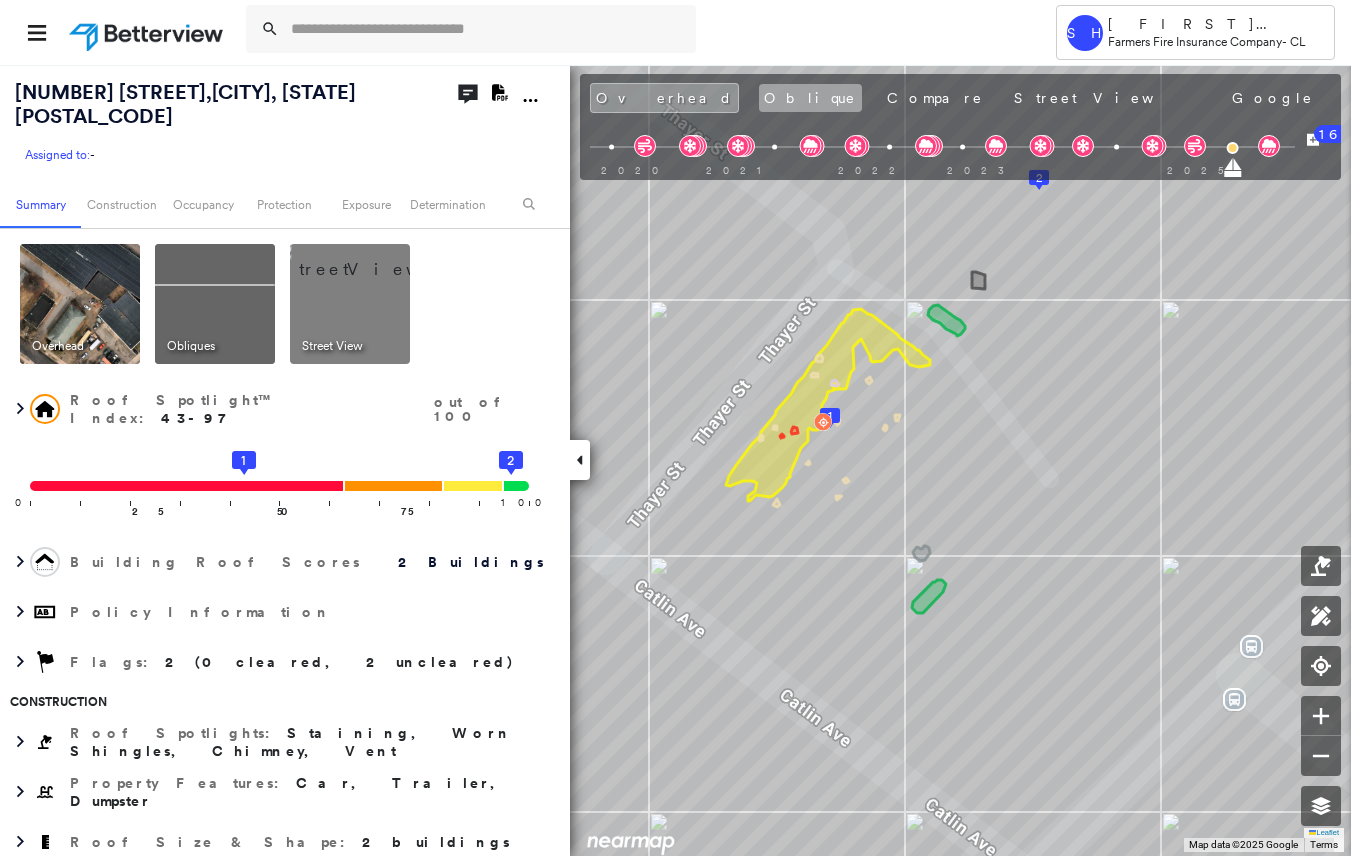 click on "Oblique" at bounding box center [810, 98] 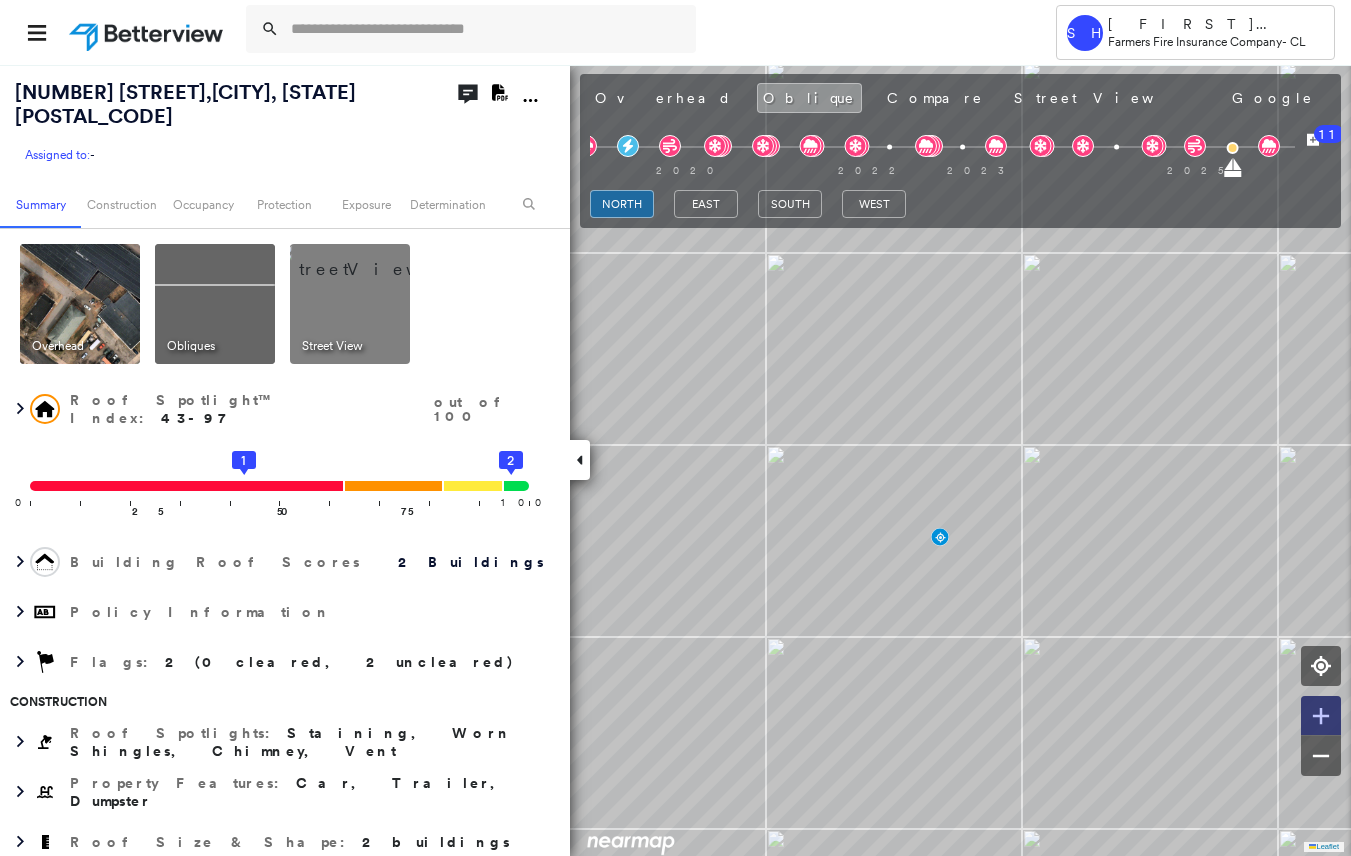 click 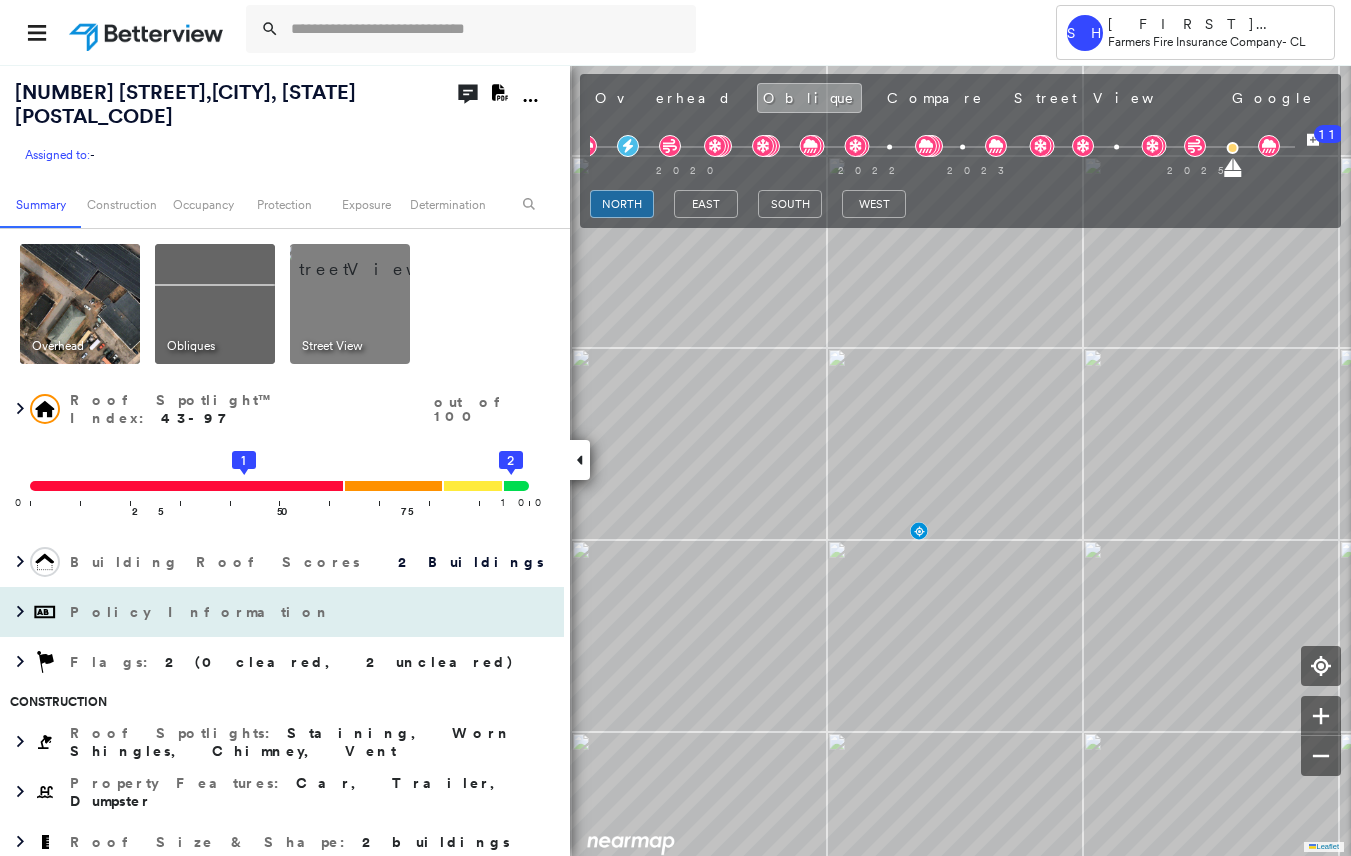 scroll, scrollTop: 100, scrollLeft: 0, axis: vertical 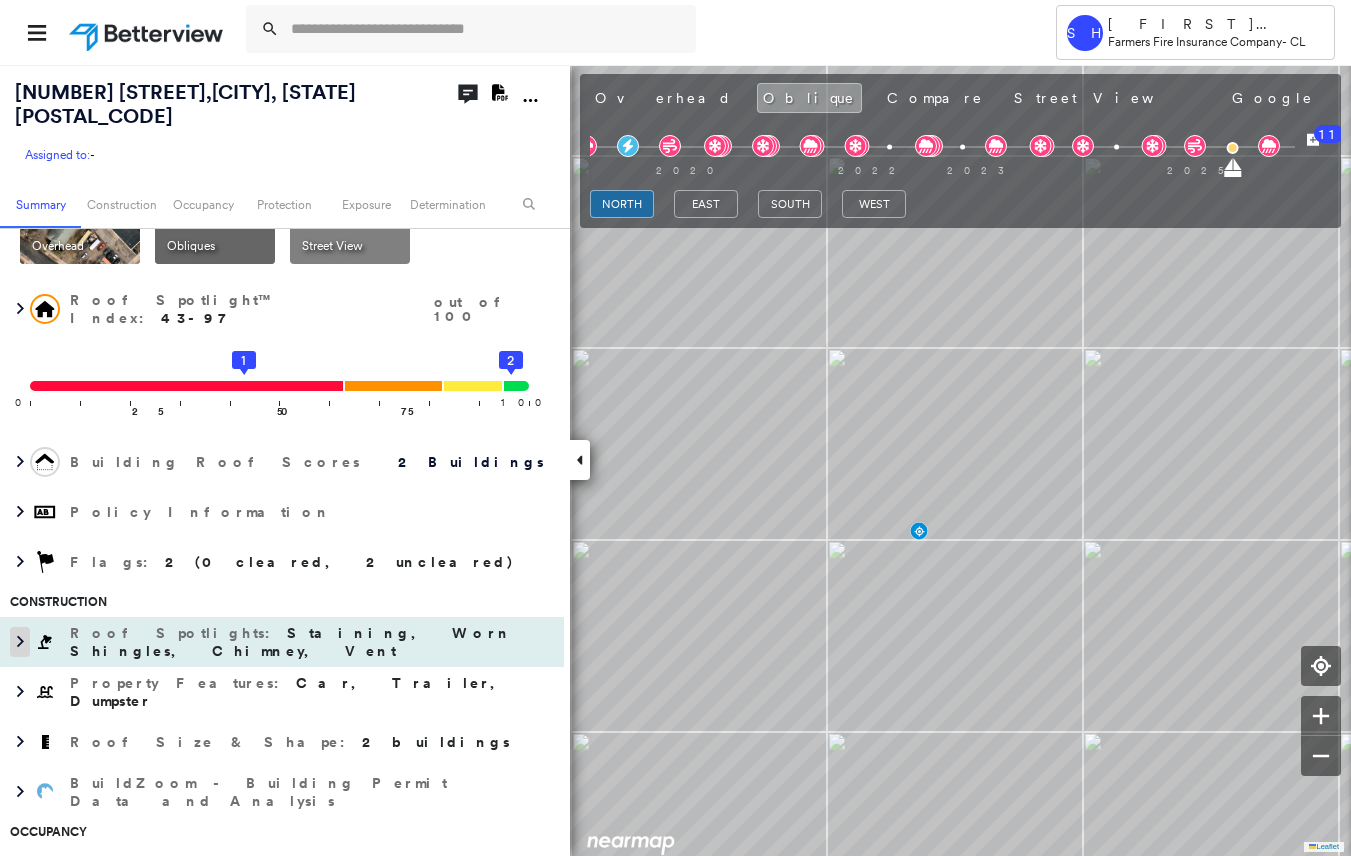 click 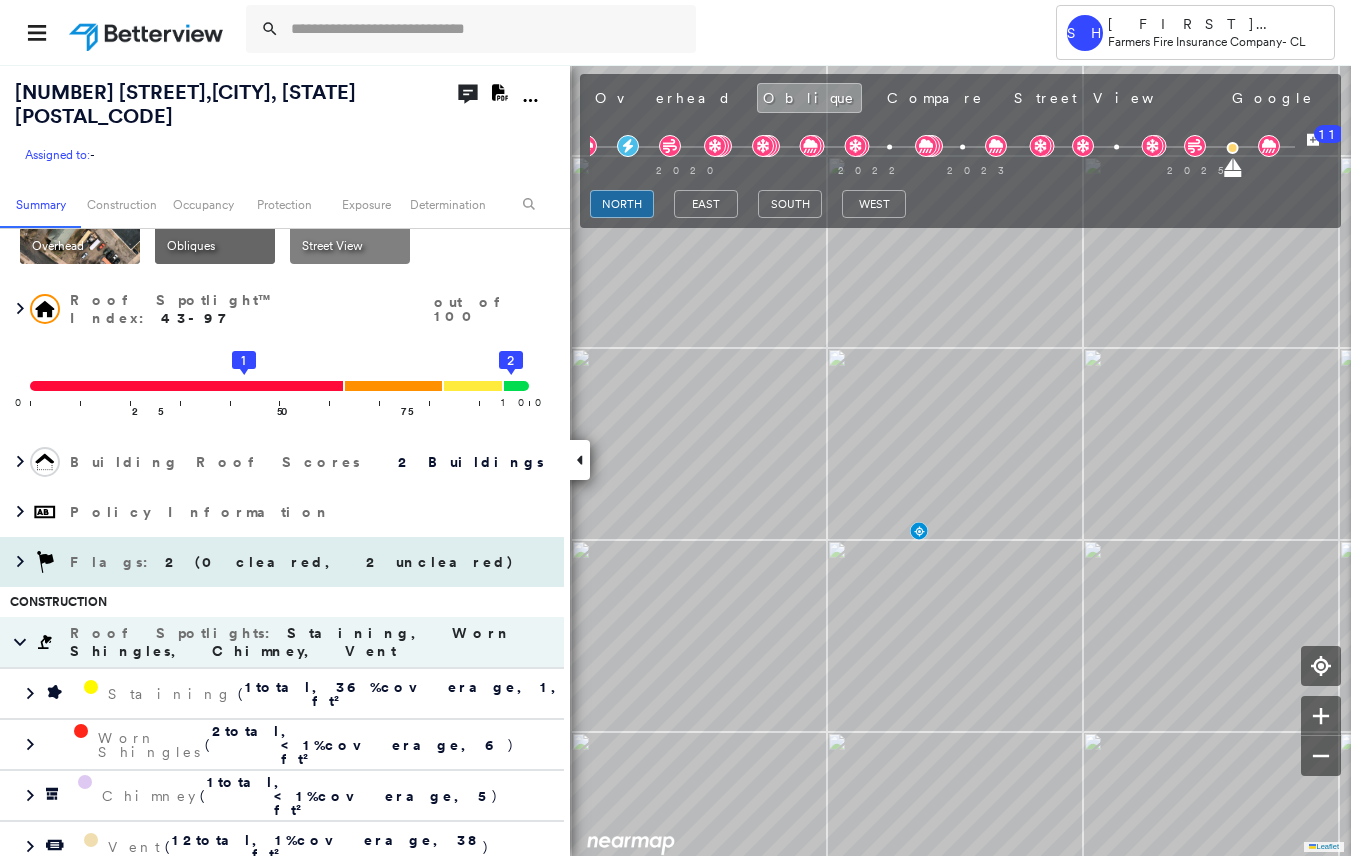 scroll, scrollTop: 200, scrollLeft: 0, axis: vertical 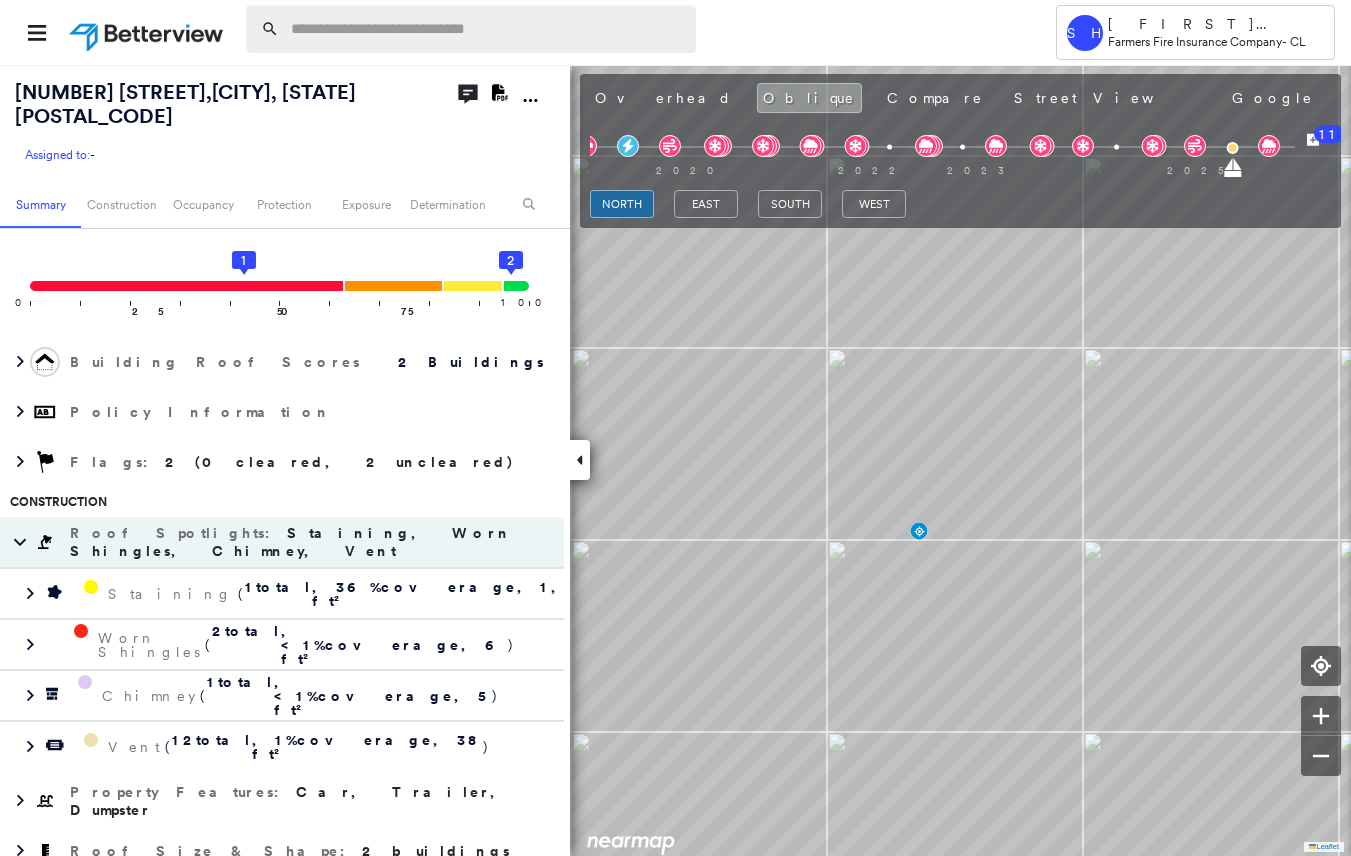 click at bounding box center (487, 29) 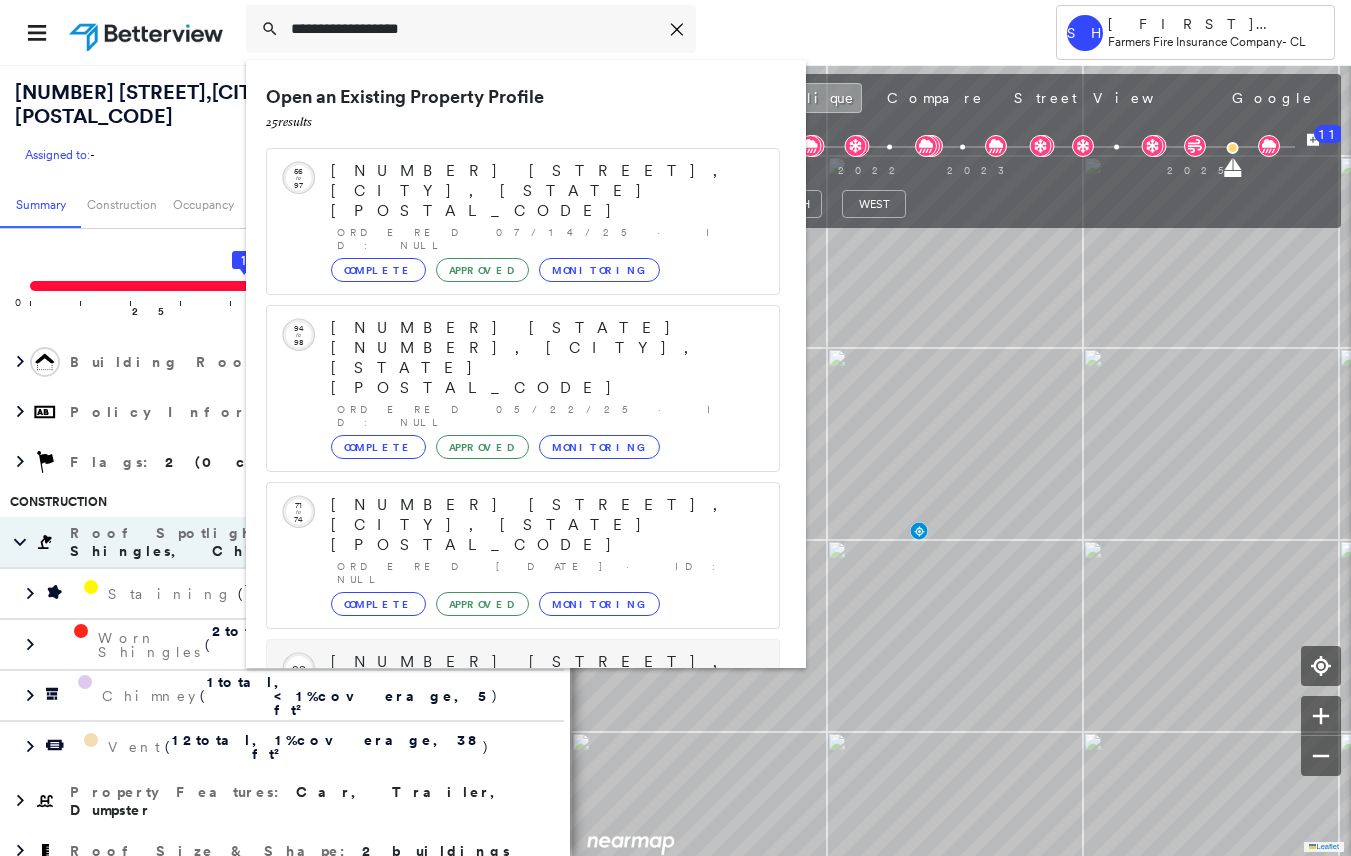 scroll, scrollTop: 213, scrollLeft: 0, axis: vertical 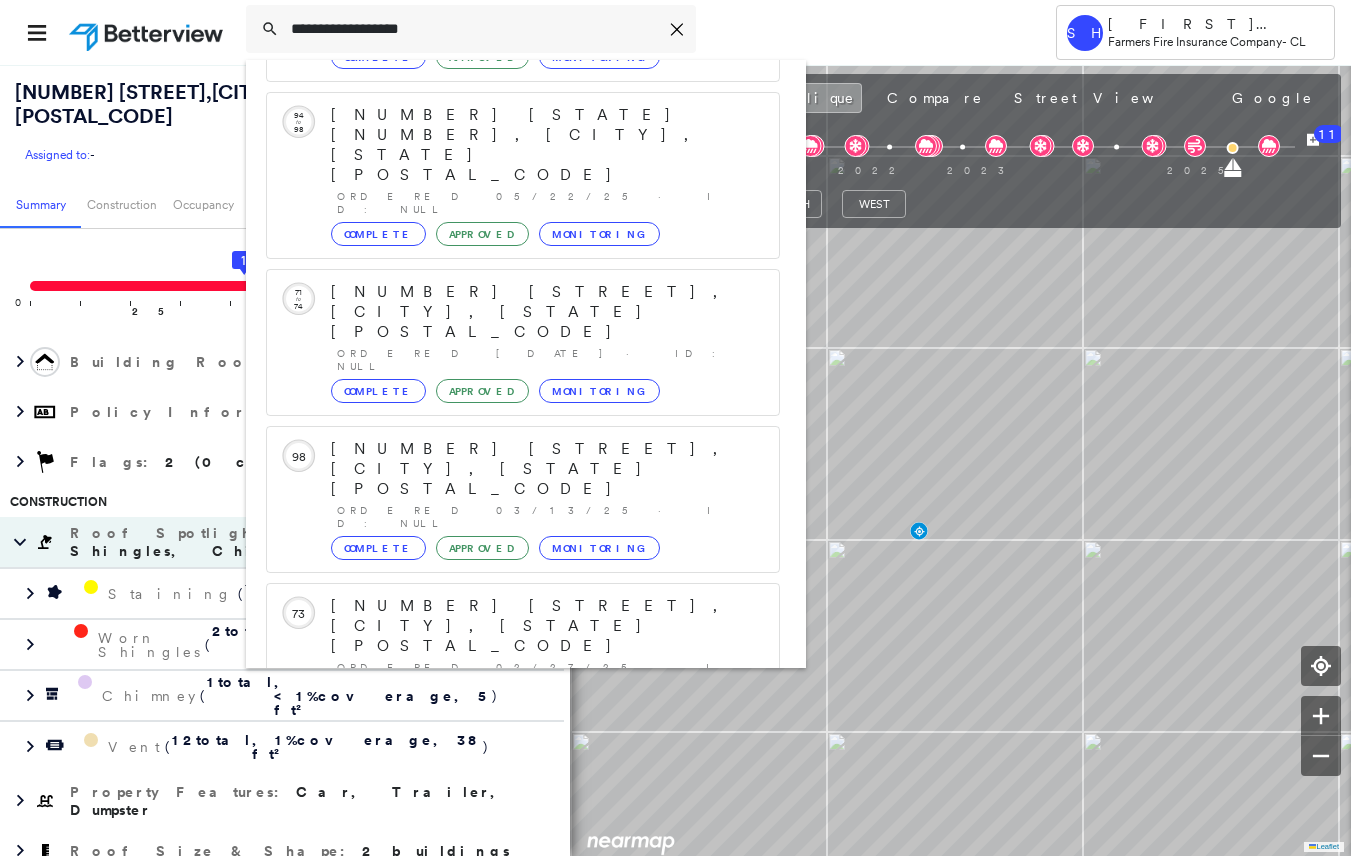 type on "**********" 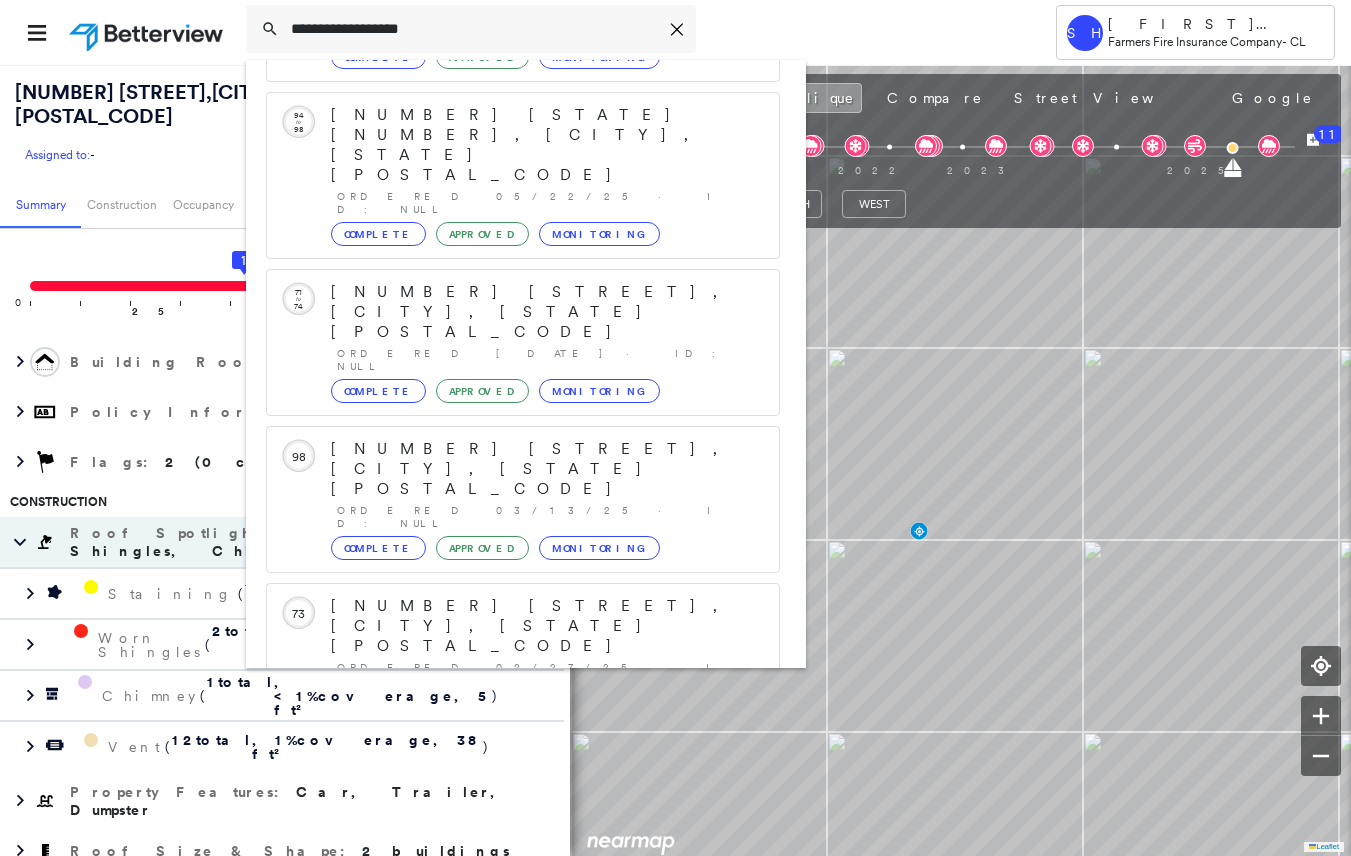click on "[NUMBER] [STREET], [CITY], [STATE]" at bounding box center [501, 911] 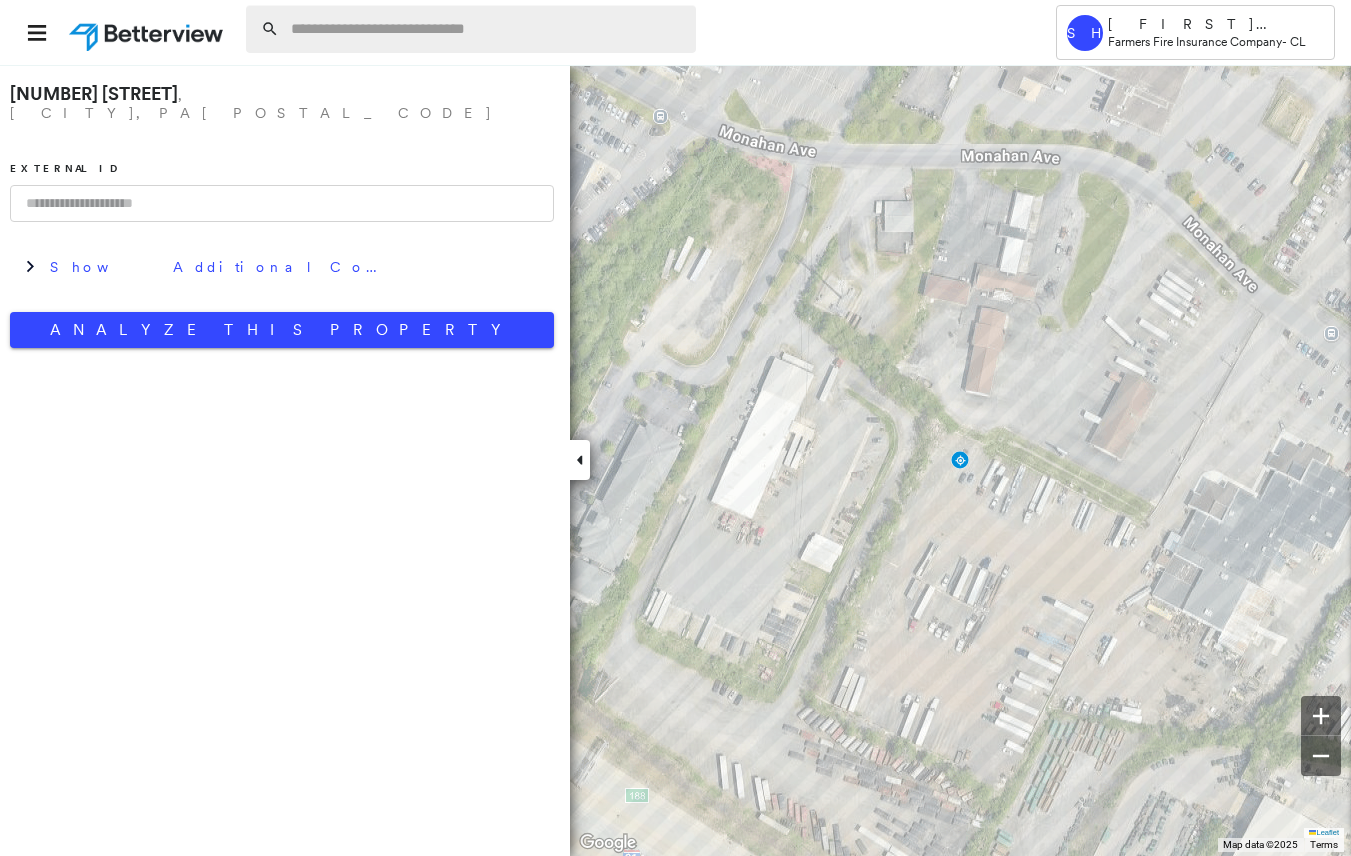click at bounding box center (487, 29) 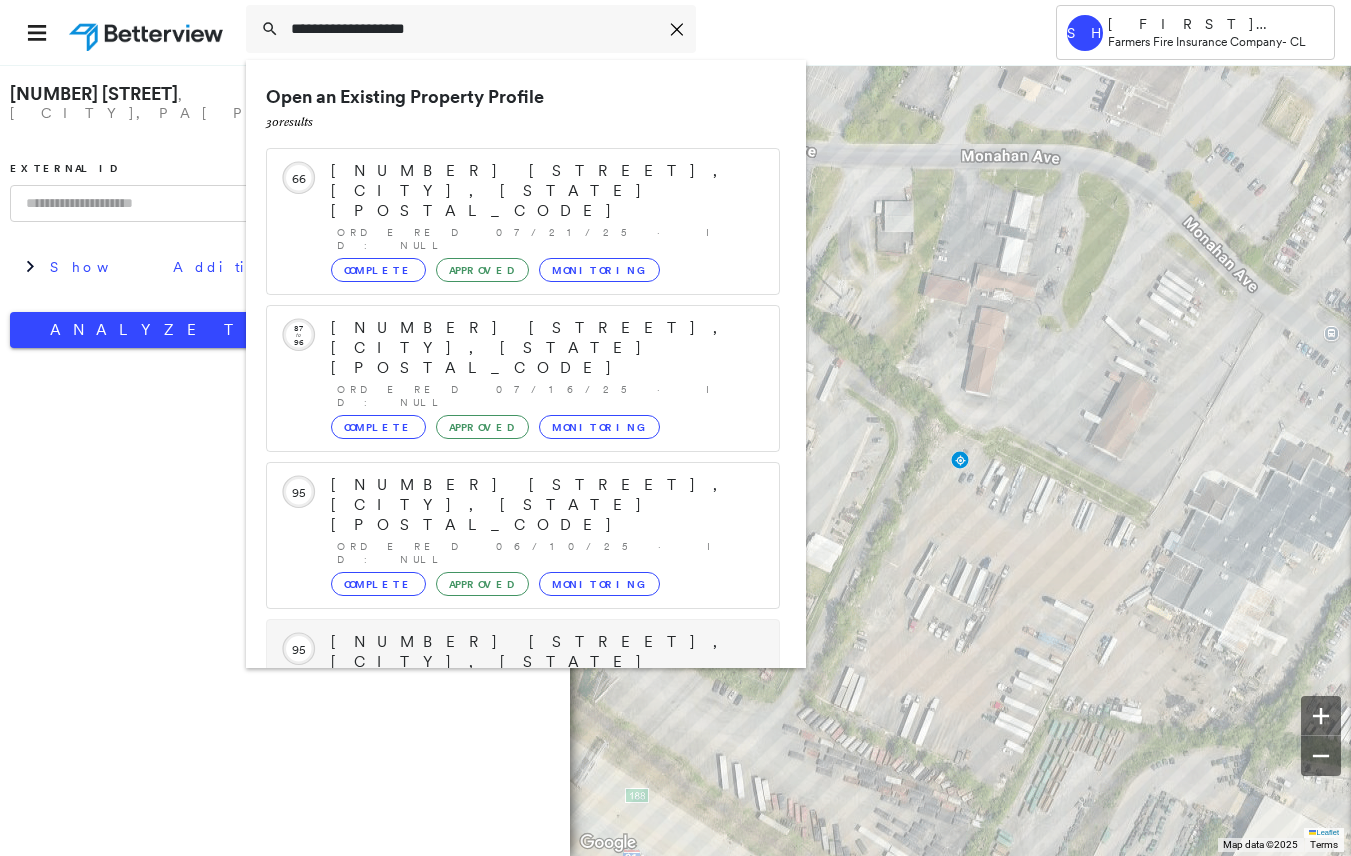 scroll, scrollTop: 213, scrollLeft: 0, axis: vertical 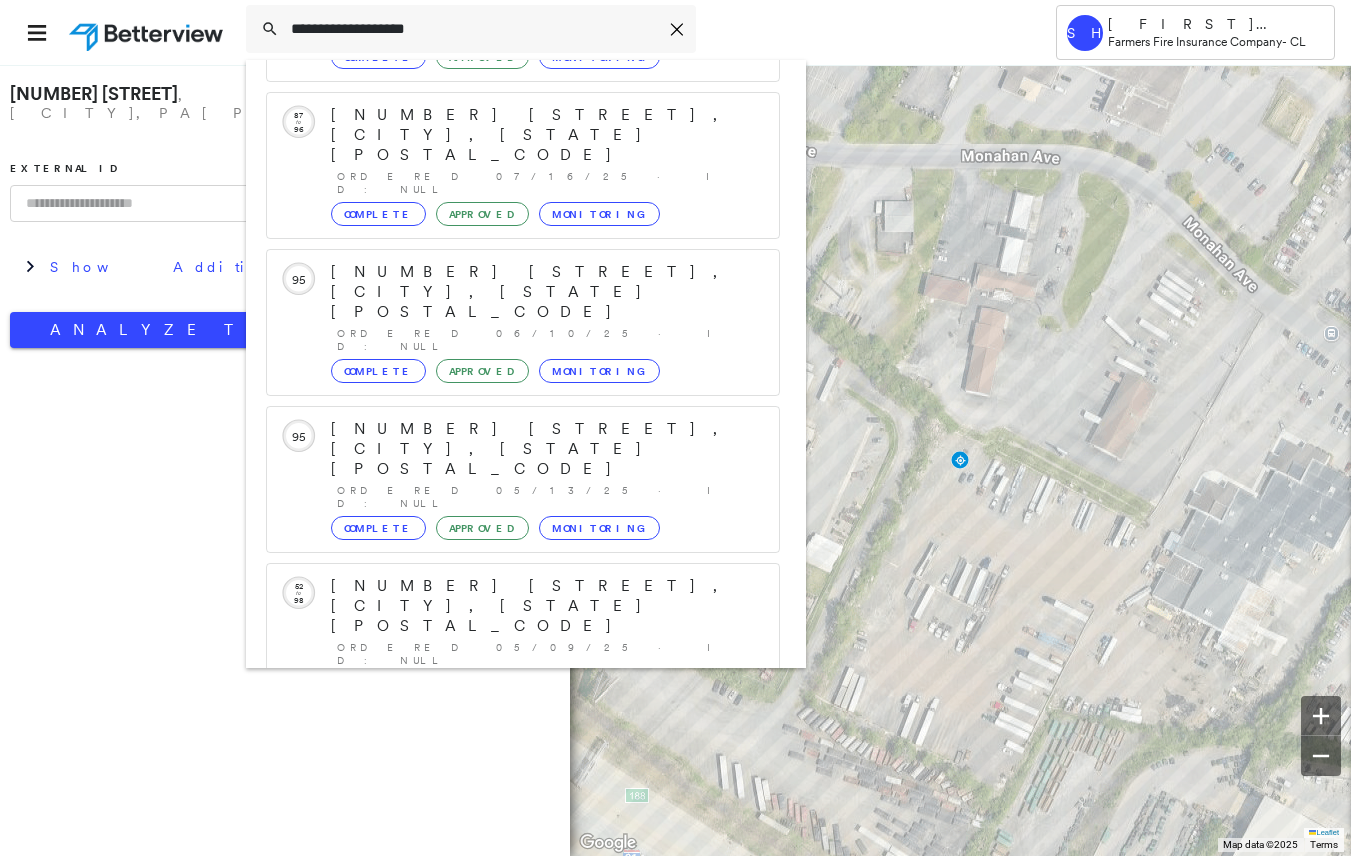 type on "**********" 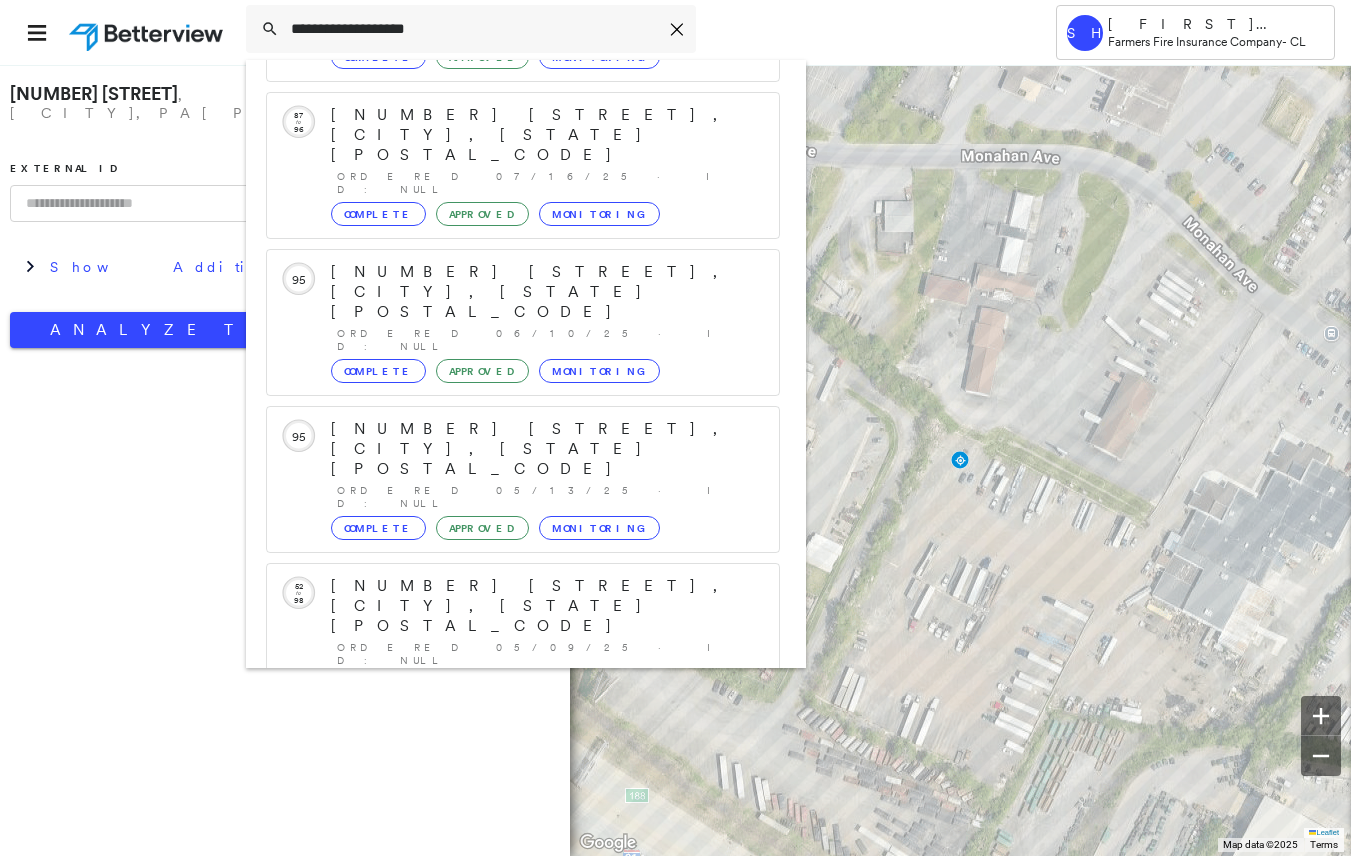 click on "[NUMBER] [STREET], [CITY], [STATE] [POSTAL_CODE]" at bounding box center [501, 898] 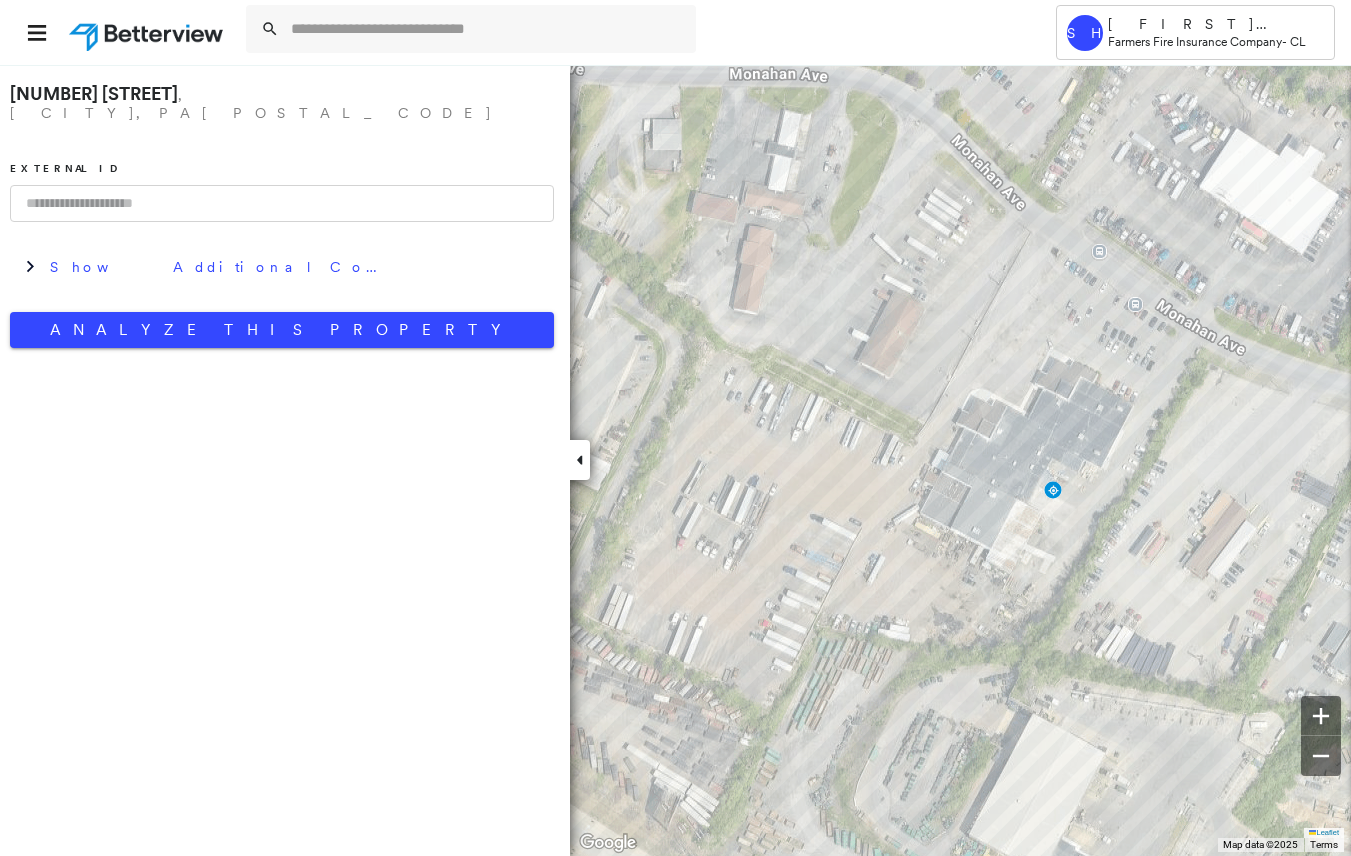 click on "[NUMBER] [STREET] , [CITY],  [STATE] [POSTAL_CODE] External ID   Show Additional Company Data Analyze This Property" at bounding box center [285, 460] 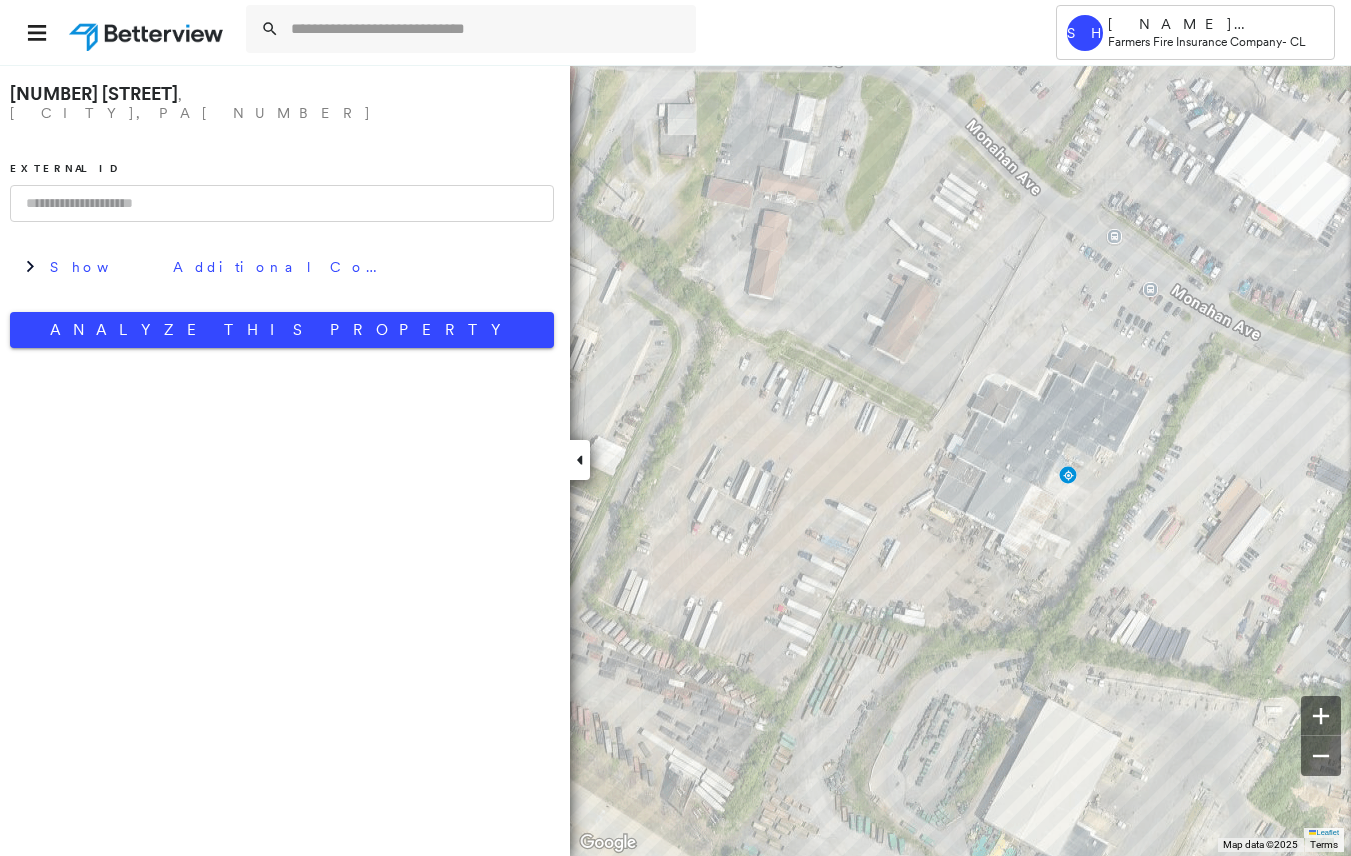 scroll, scrollTop: 0, scrollLeft: 0, axis: both 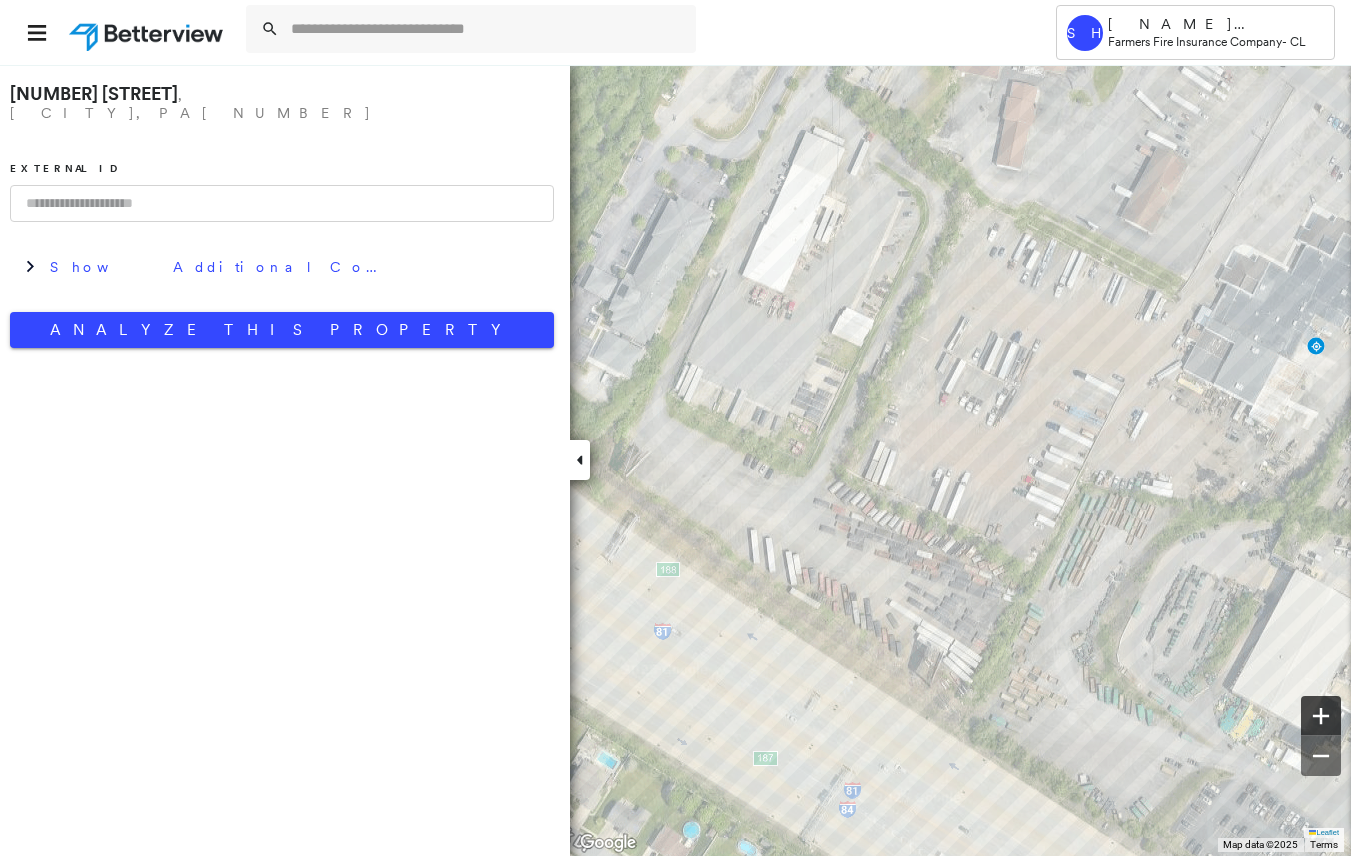 click 